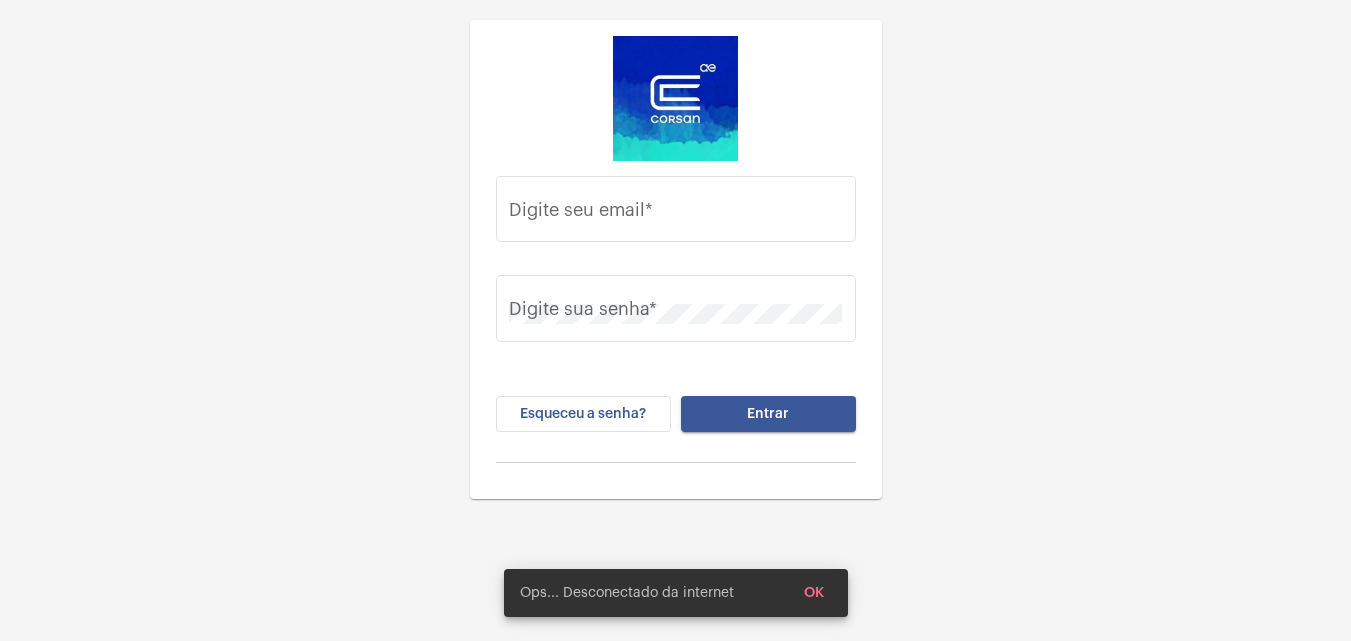 scroll, scrollTop: 0, scrollLeft: 0, axis: both 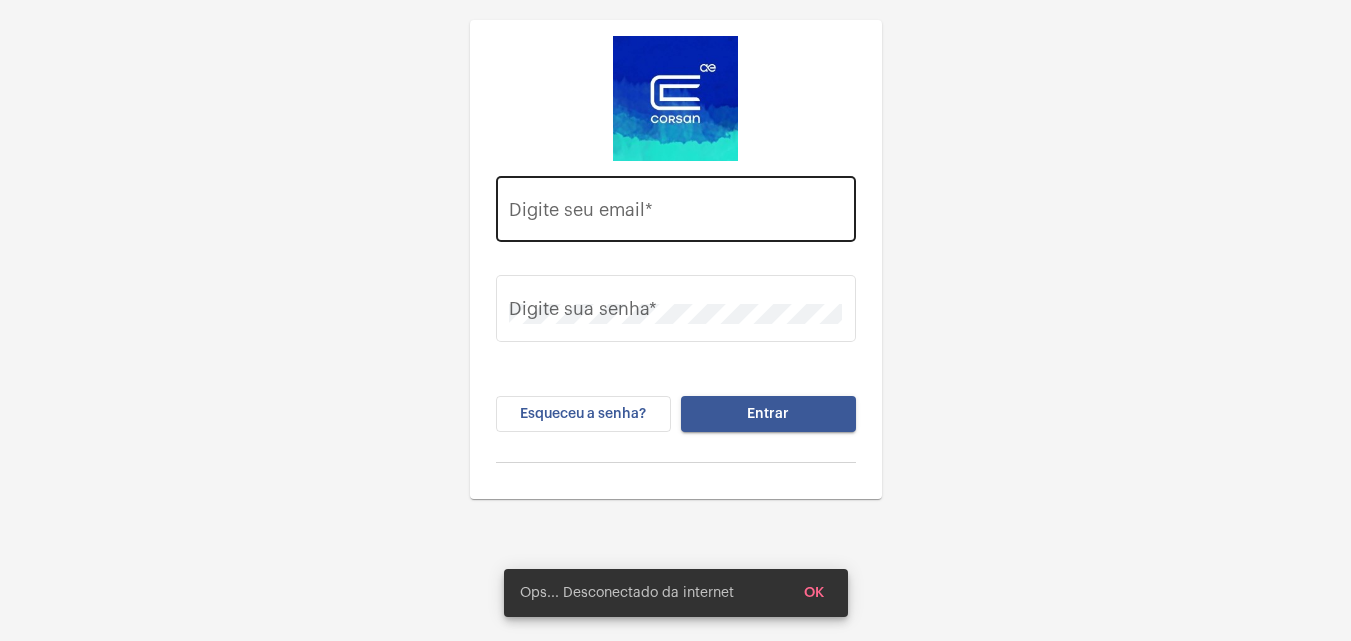 click on "Digite seu email  *" at bounding box center (675, 214) 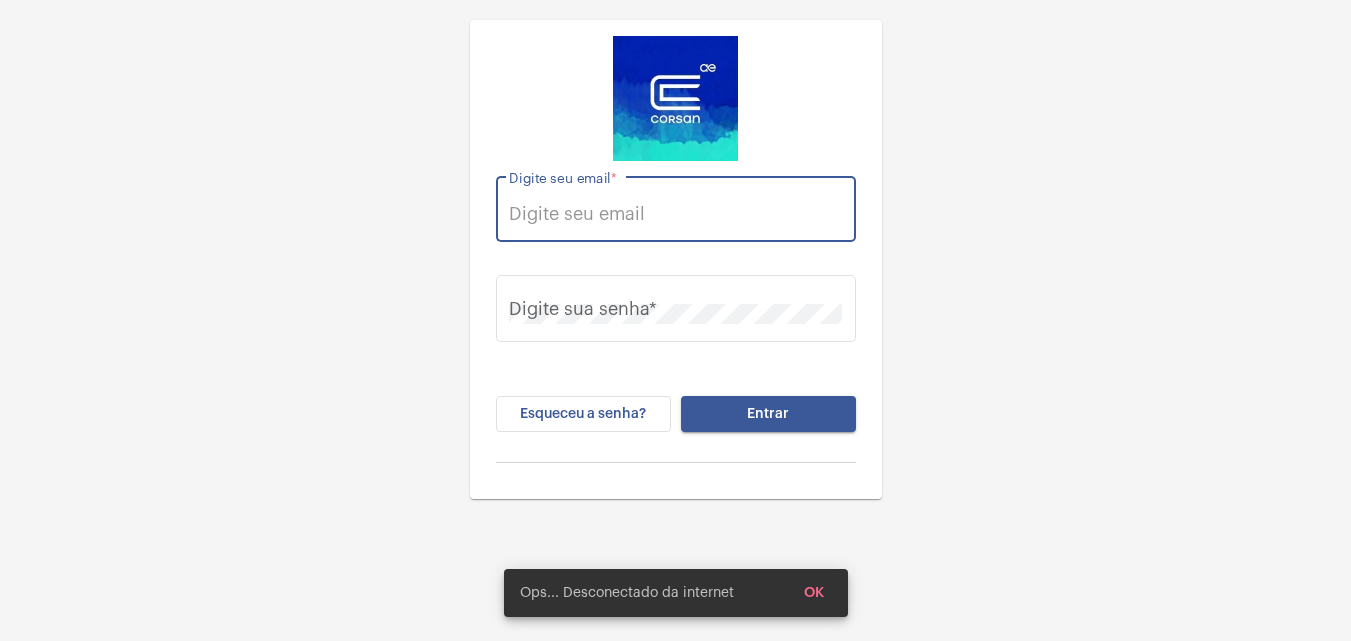 paste on "[EMAIL]" 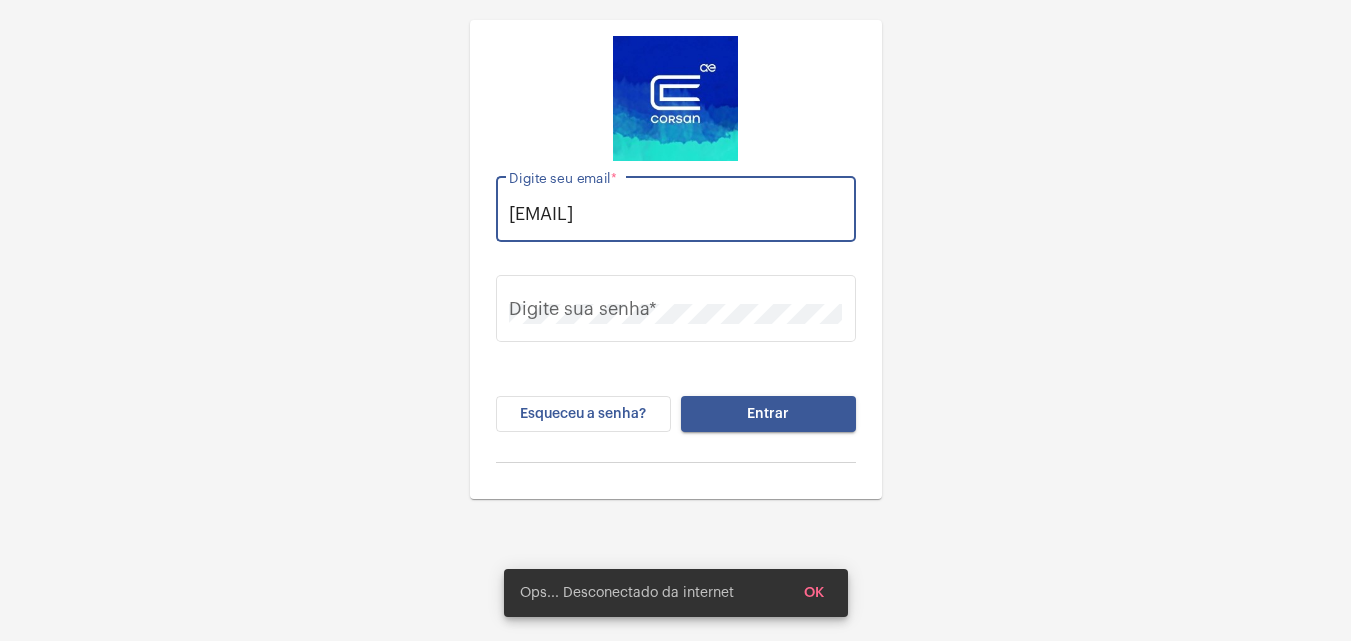 scroll, scrollTop: 0, scrollLeft: 7, axis: horizontal 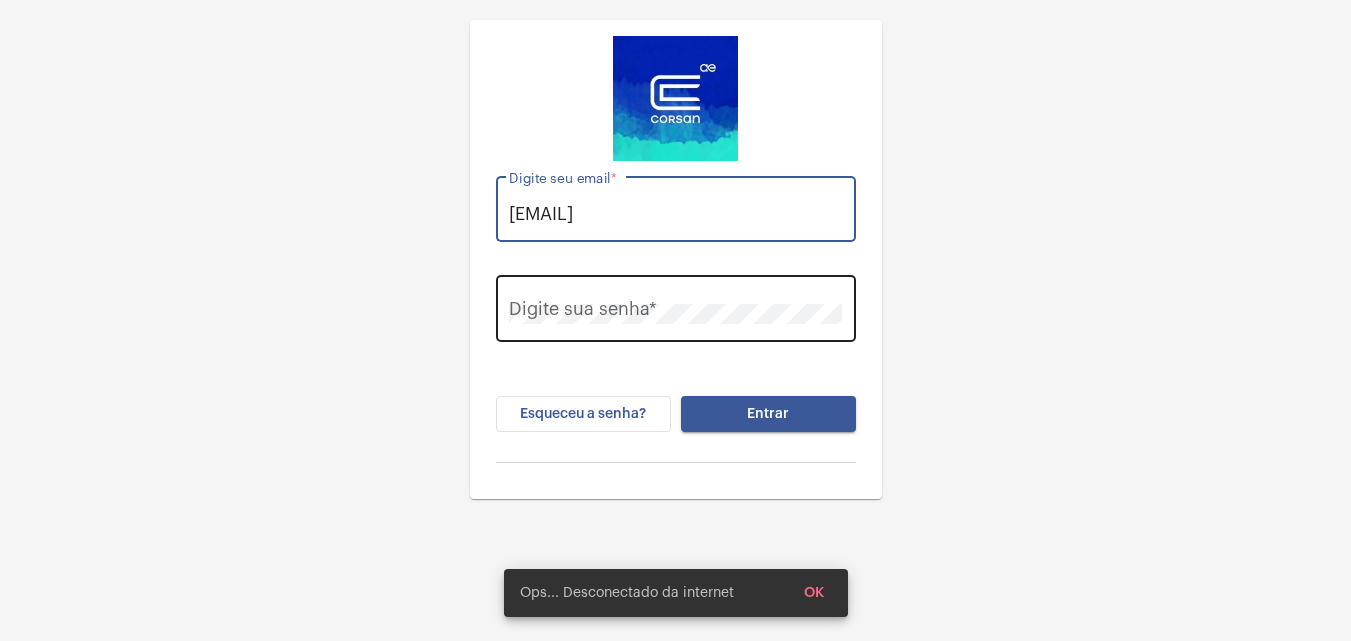 type on "[EMAIL]" 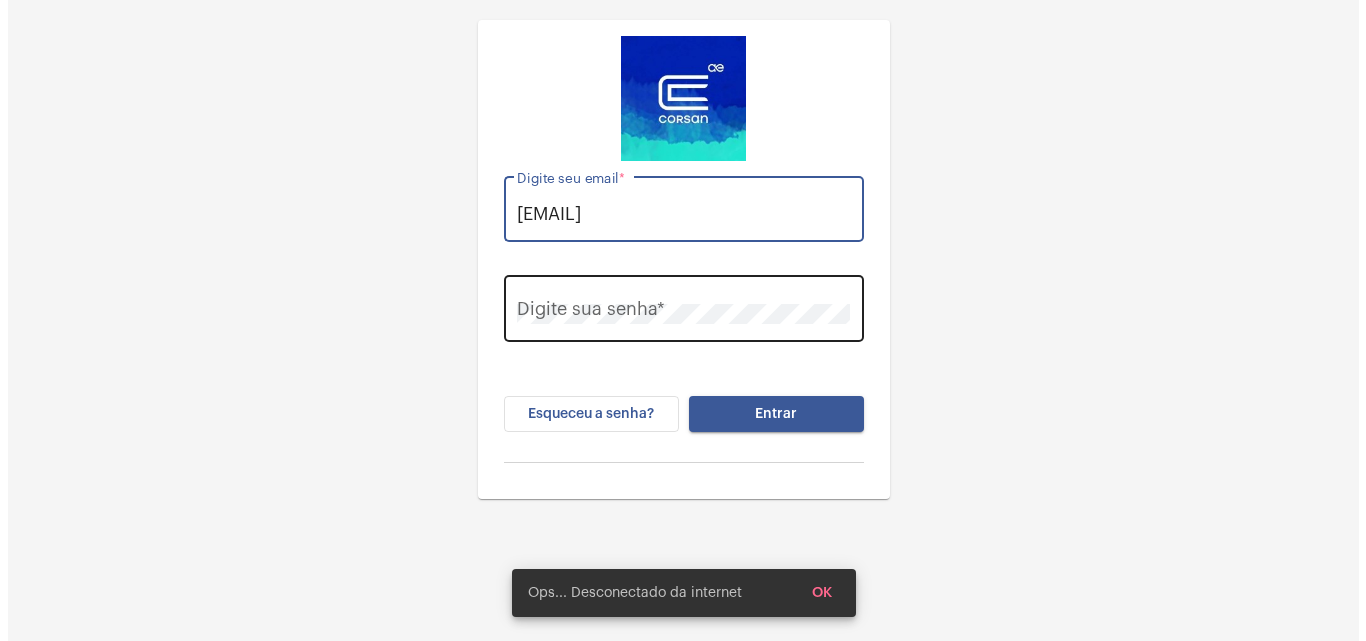 scroll, scrollTop: 0, scrollLeft: 0, axis: both 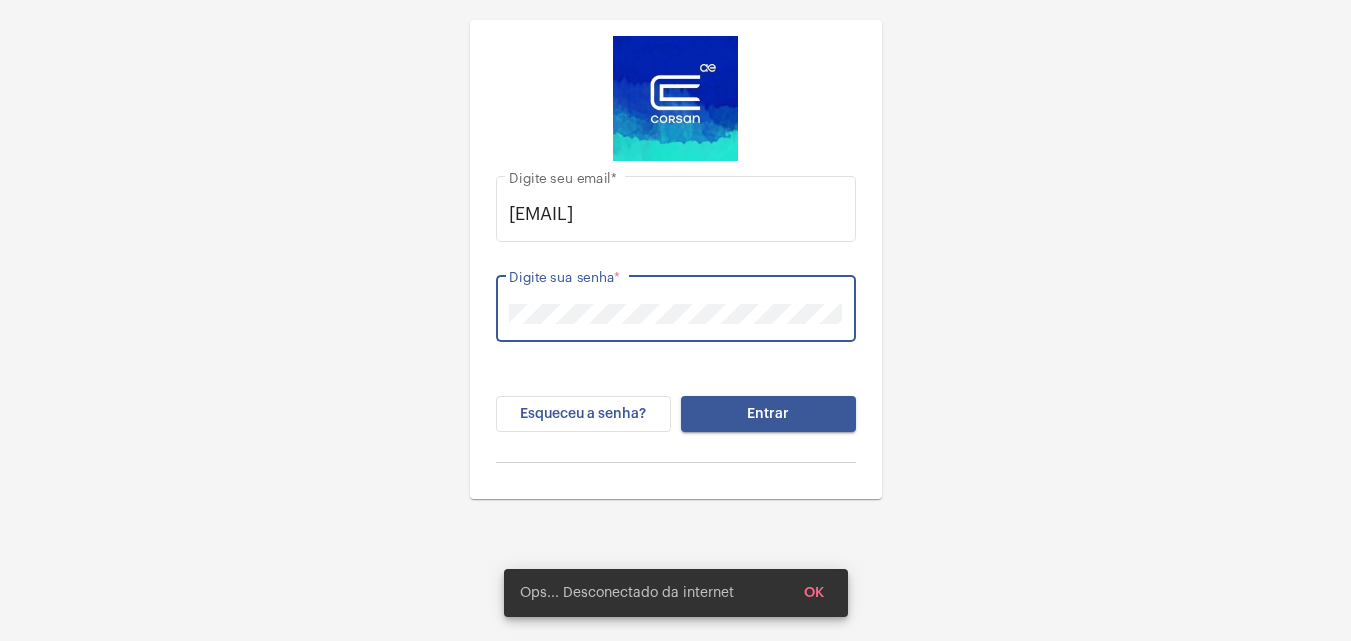 click on "Entrar" 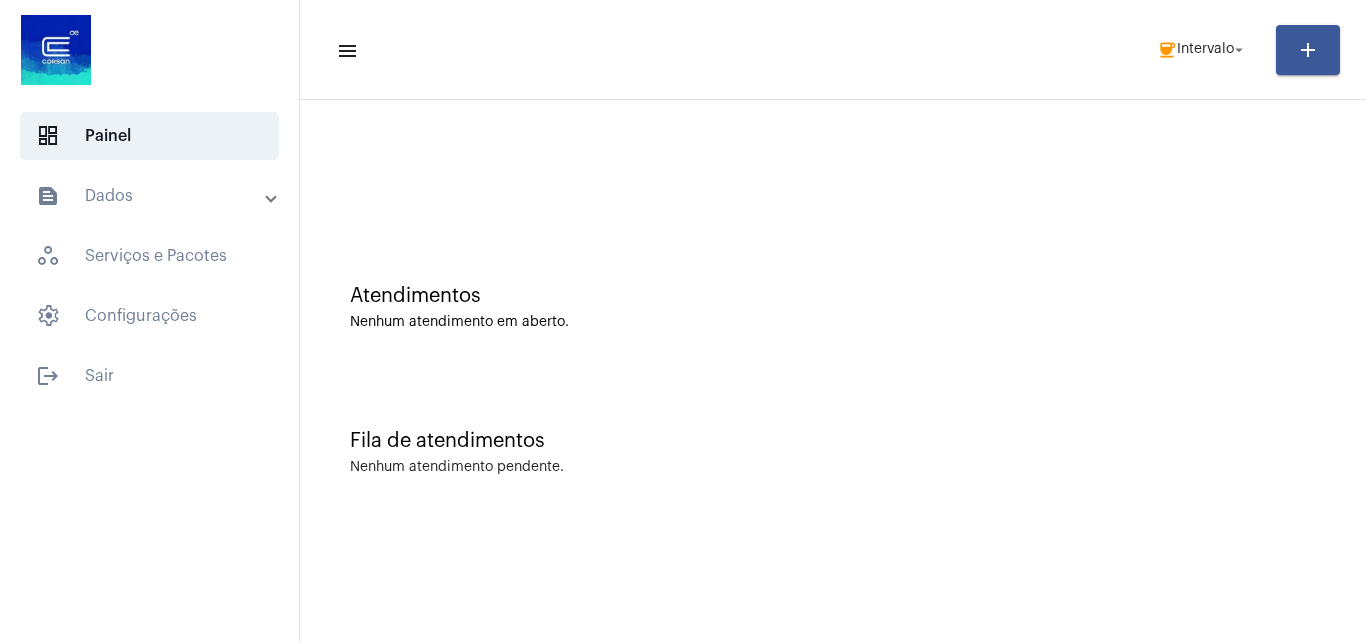 click on "menu  coffee  Intervalo arrow_drop_down add" 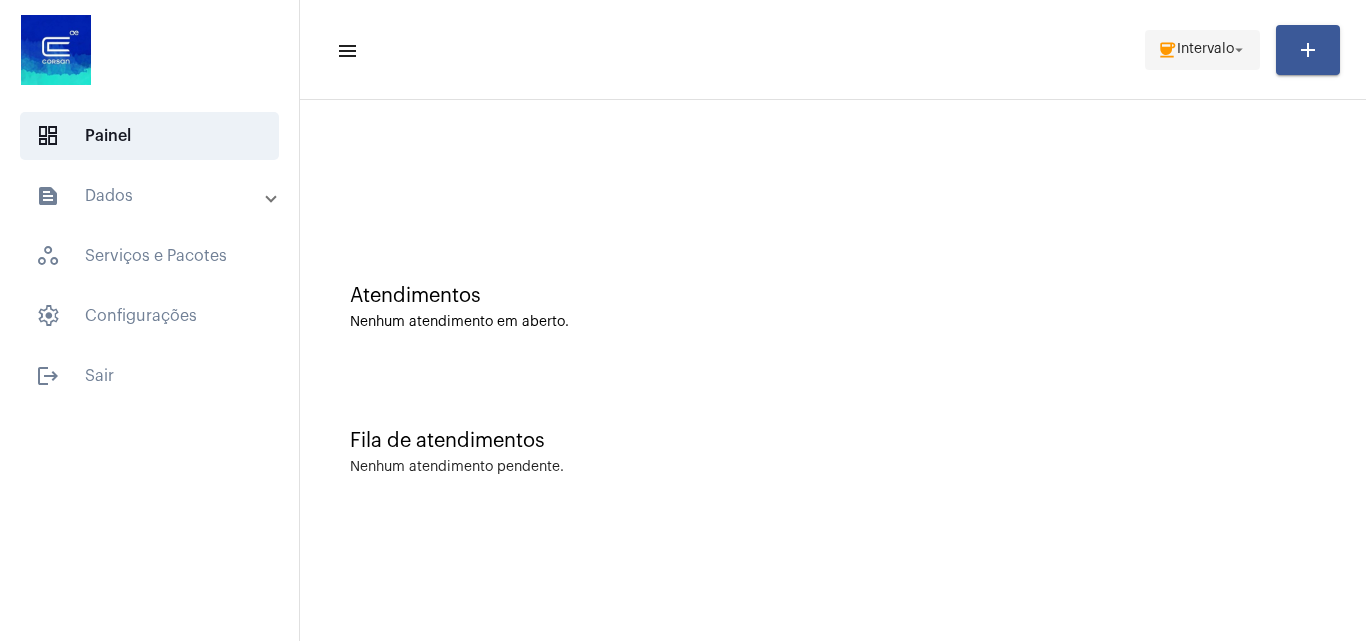 click on "Intervalo" 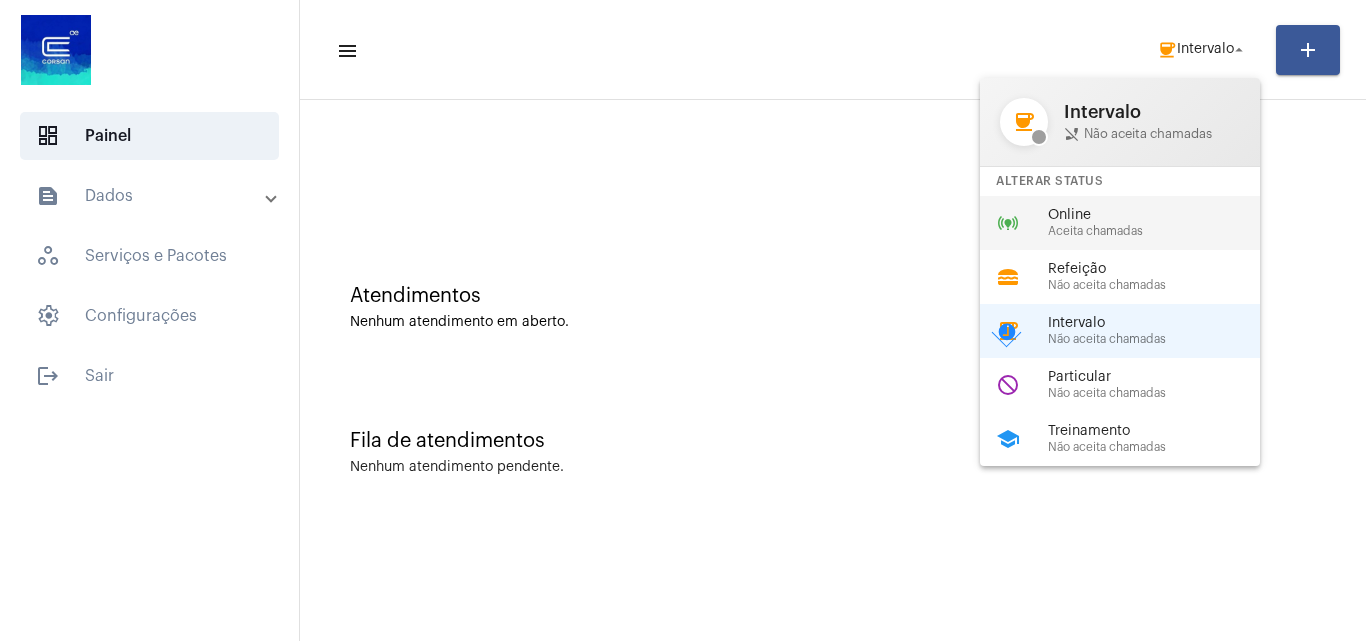 click on "online_prediction  Online Aceita chamadas" at bounding box center [1136, 223] 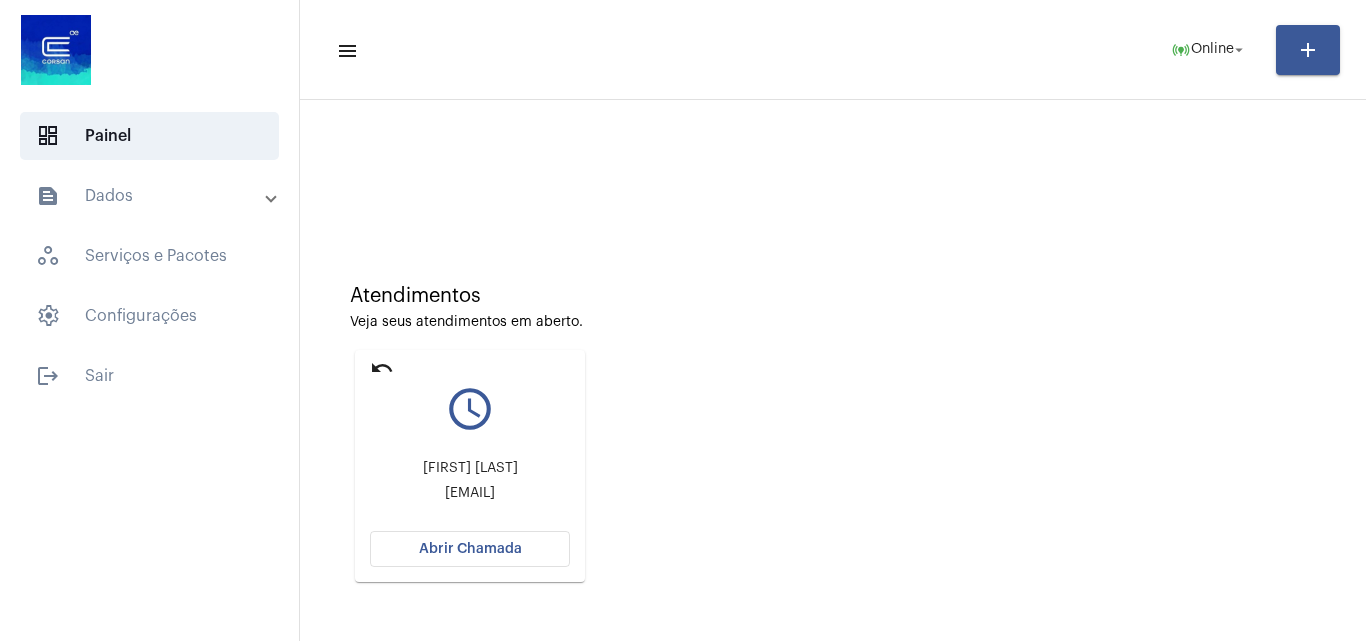 click on "Abrir Chamada" 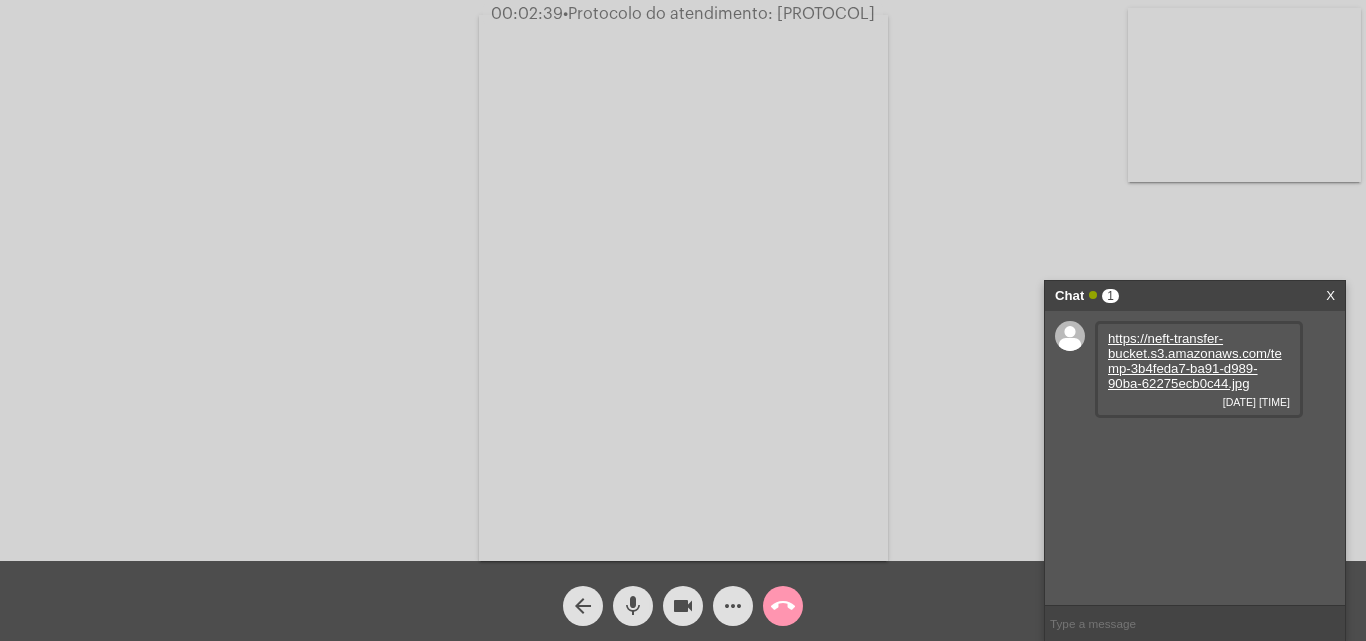 click on "https://neft-transfer-bucket.s3.amazonaws.com/temp-3b4feda7-ba91-d989-90ba-62275ecb0c44.jpg" at bounding box center [1195, 361] 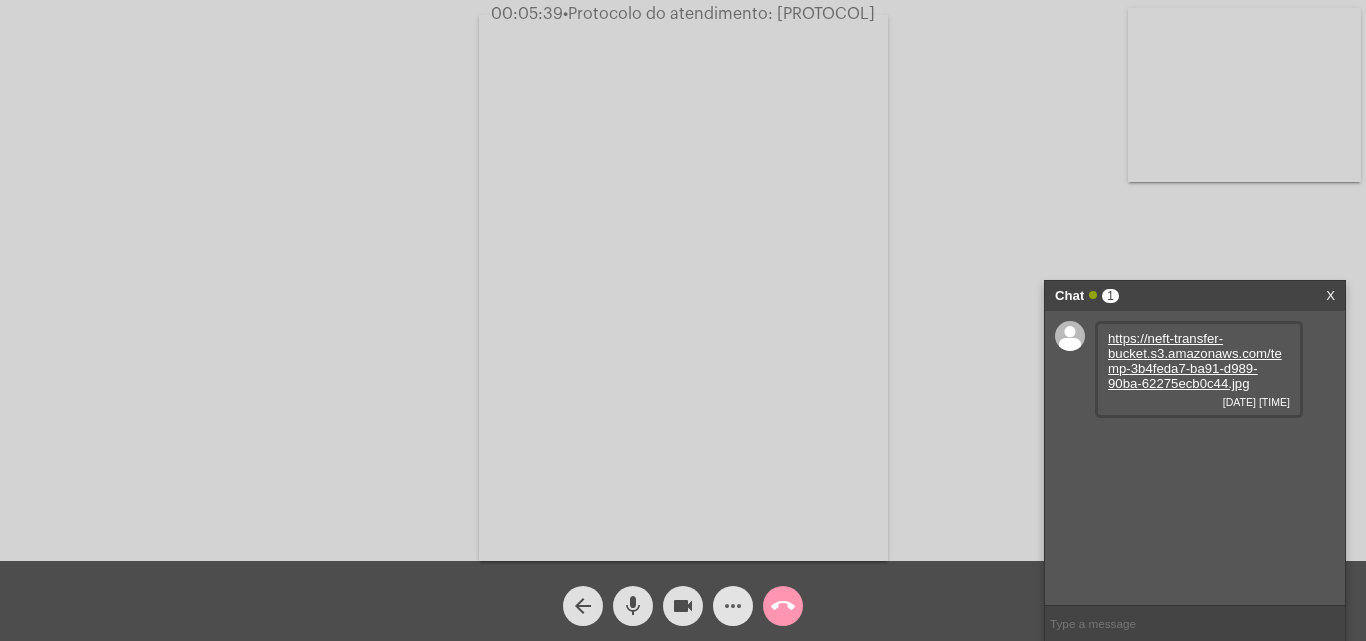 click on "more_horiz" 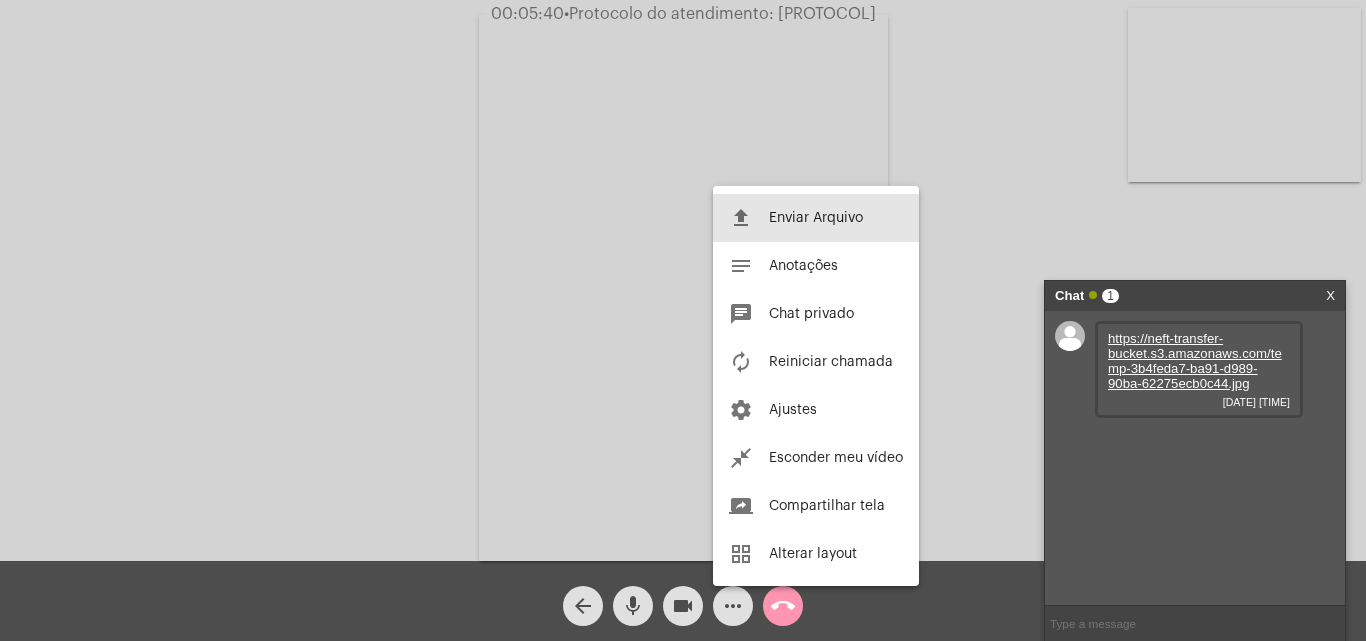 click on "Enviar Arquivo" at bounding box center (816, 218) 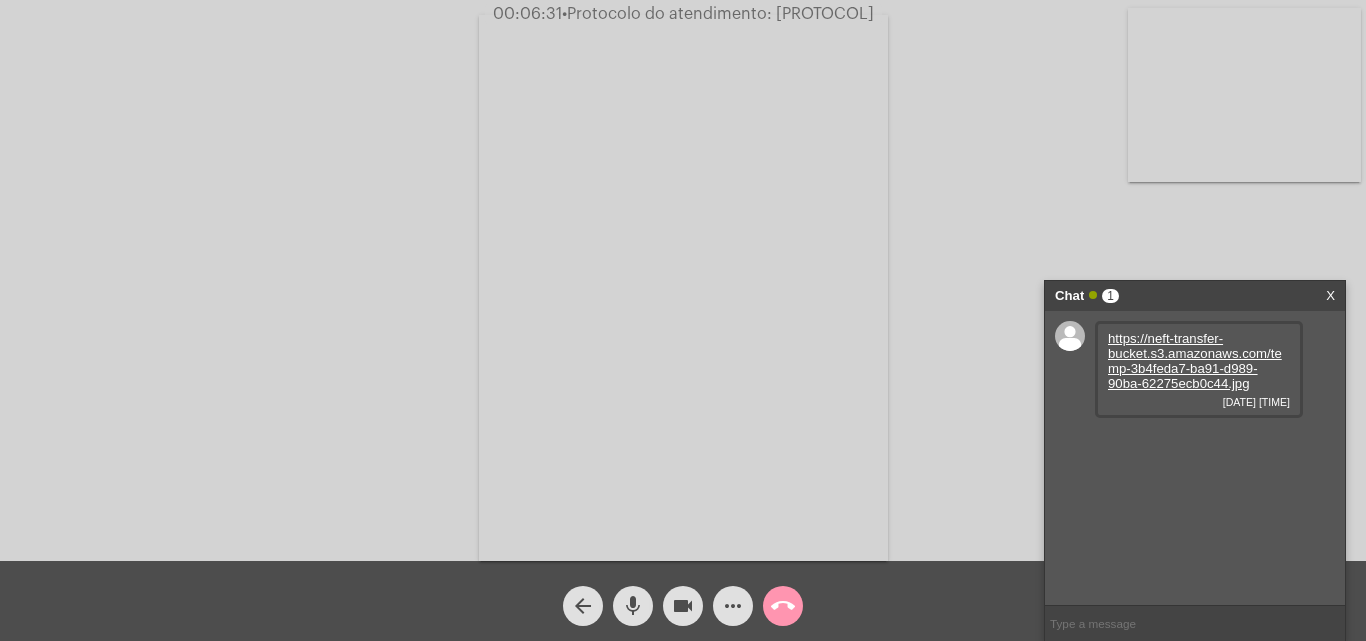 click on "more_horiz" 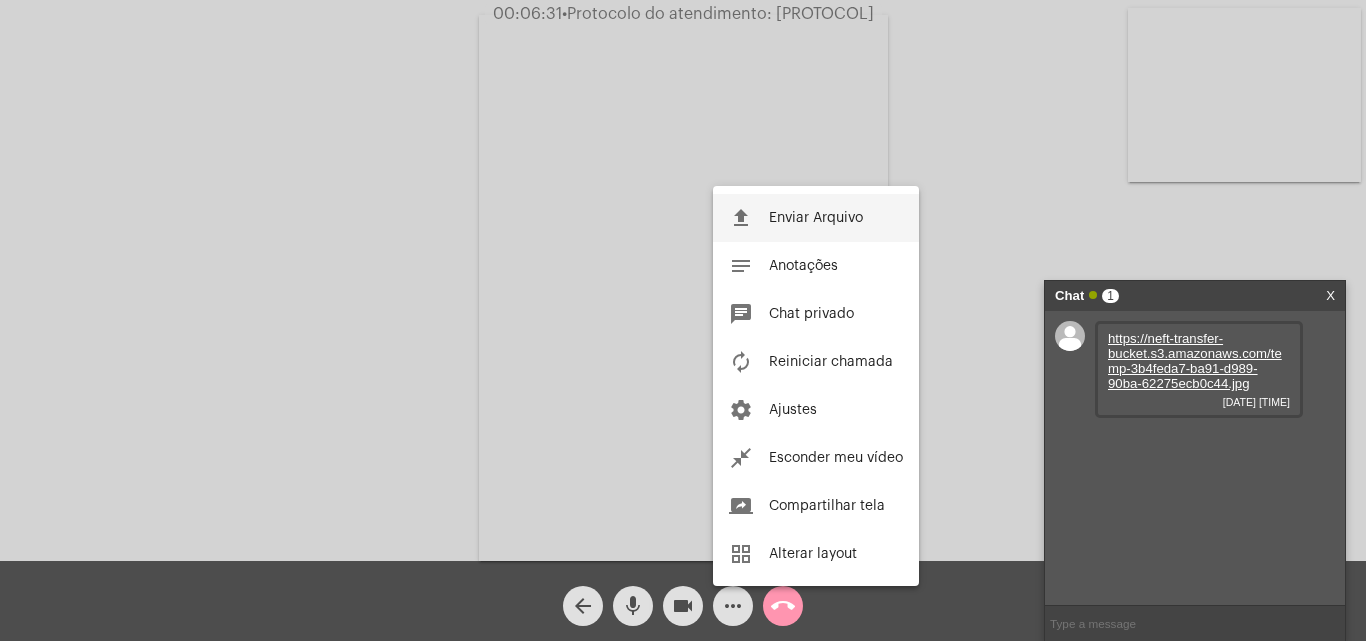 click on "Enviar Arquivo" at bounding box center [816, 218] 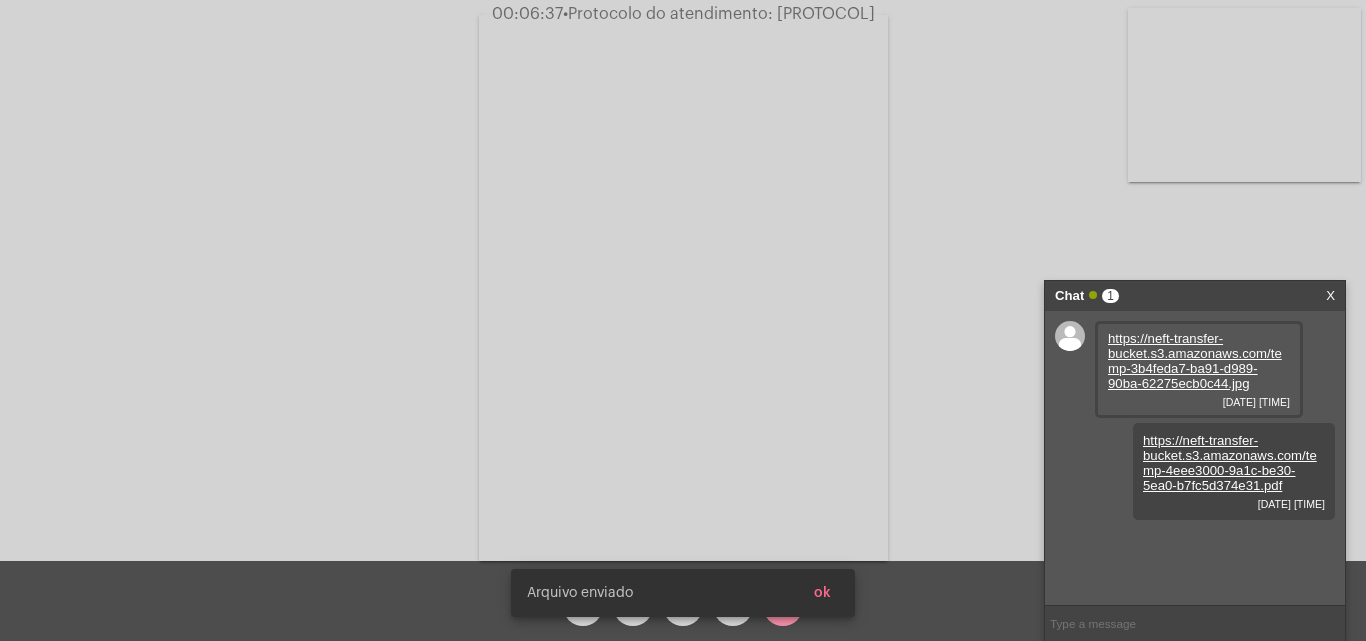 click on "ok" at bounding box center [822, 593] 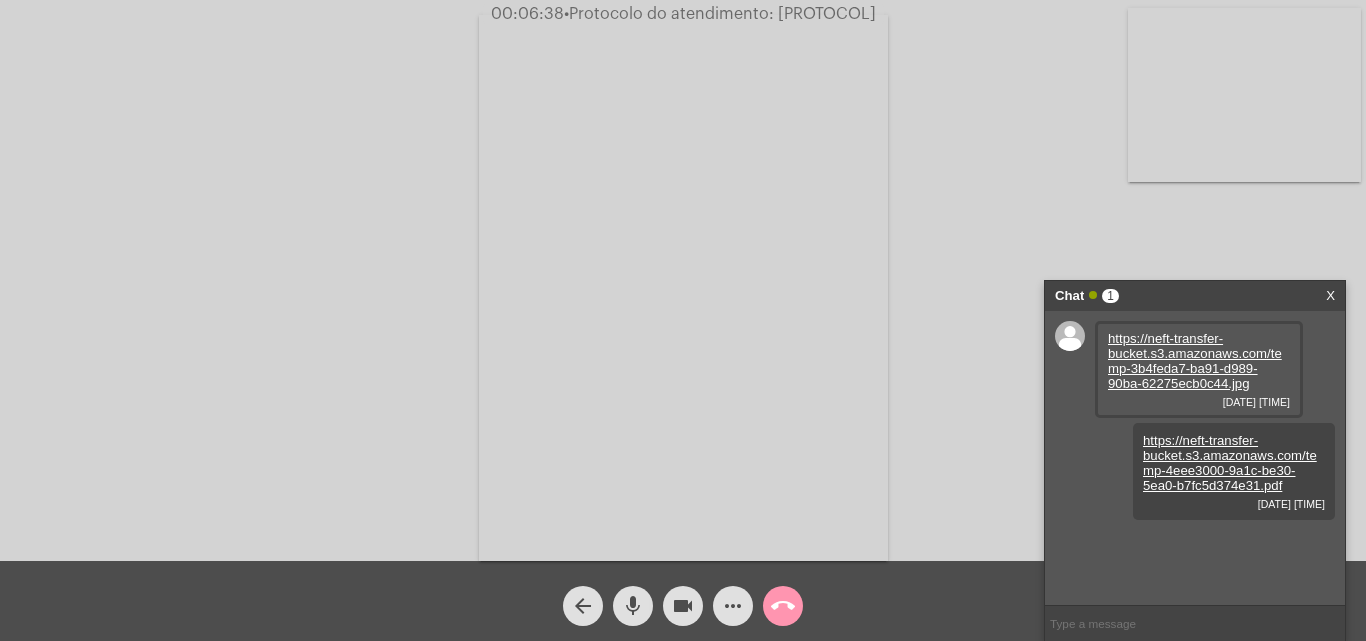 click on "more_horiz" 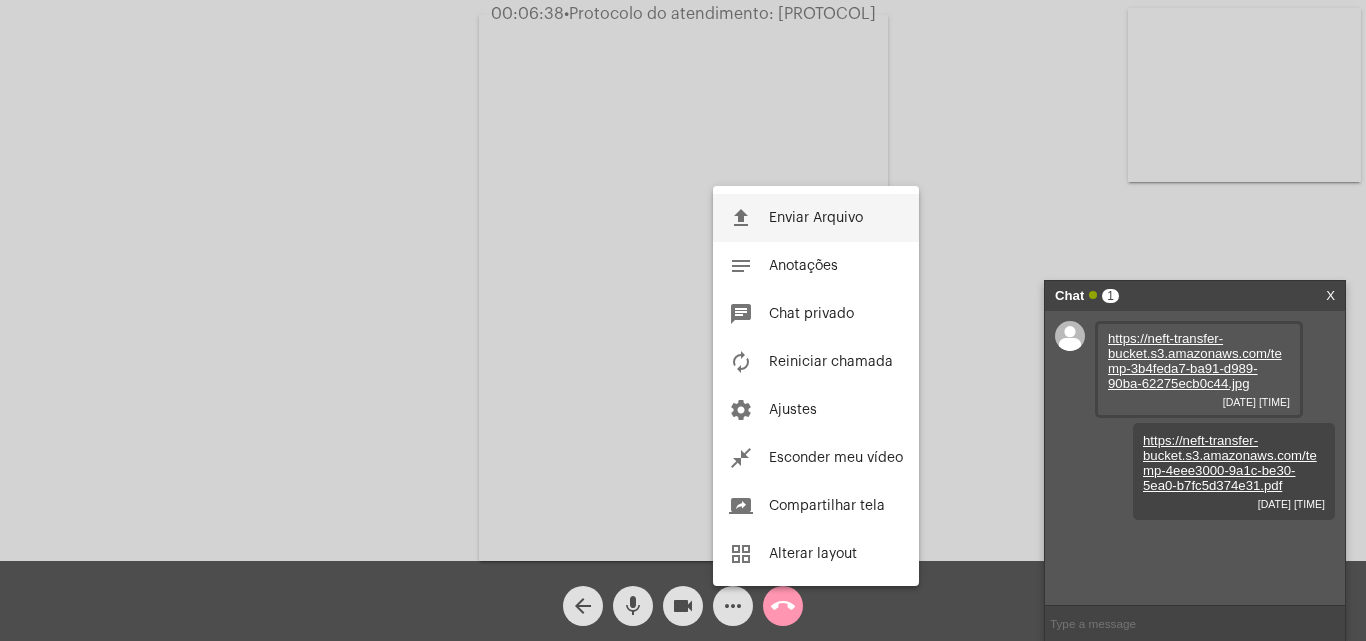 click on "Enviar Arquivo" at bounding box center (816, 218) 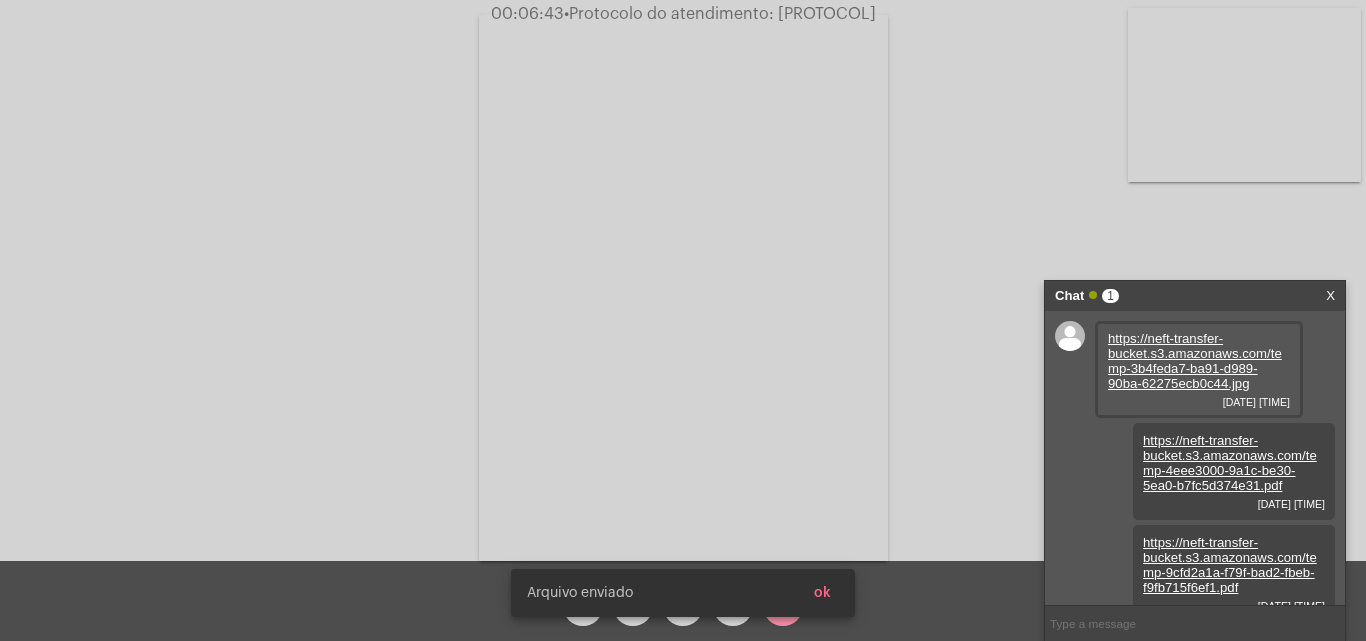 scroll, scrollTop: 17, scrollLeft: 0, axis: vertical 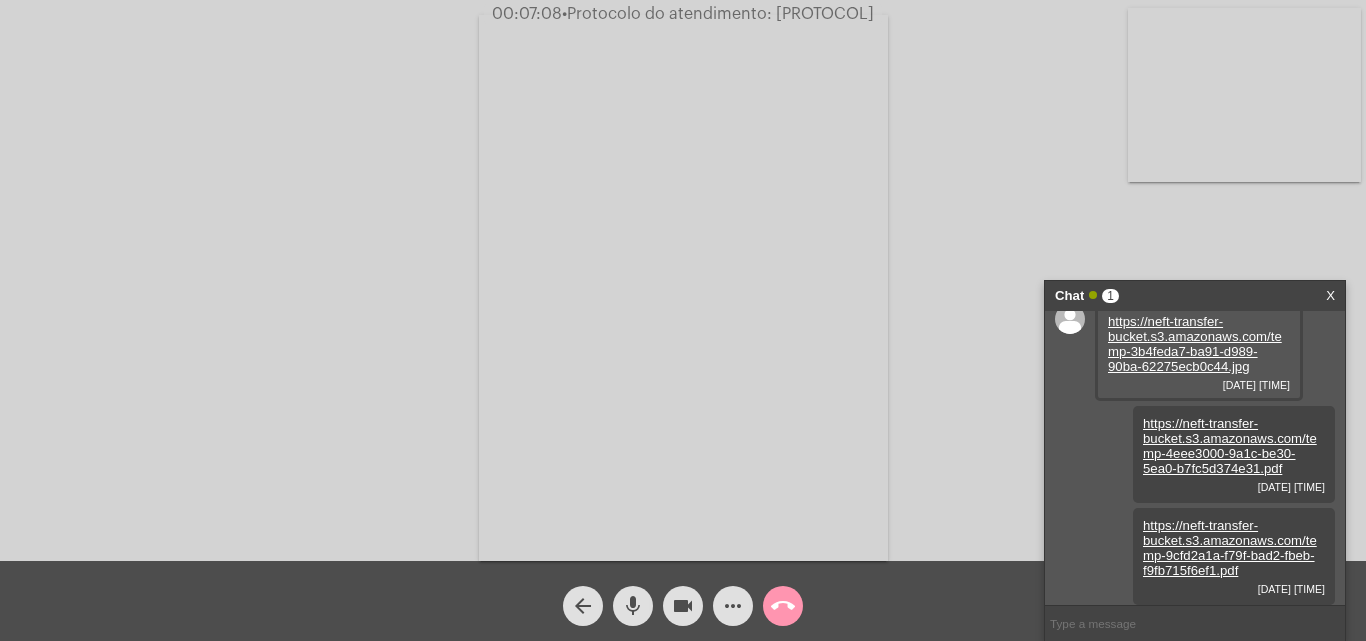 click on "call_end" 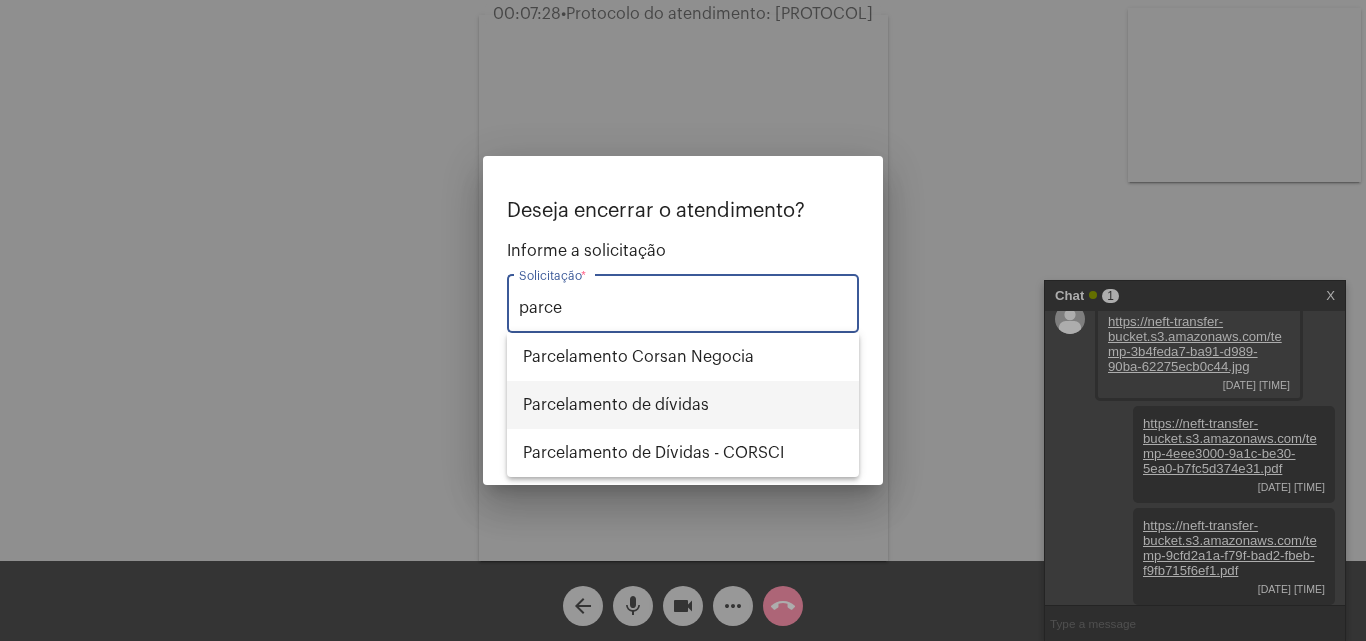 click on "Parcelamento de dívidas" at bounding box center (683, 405) 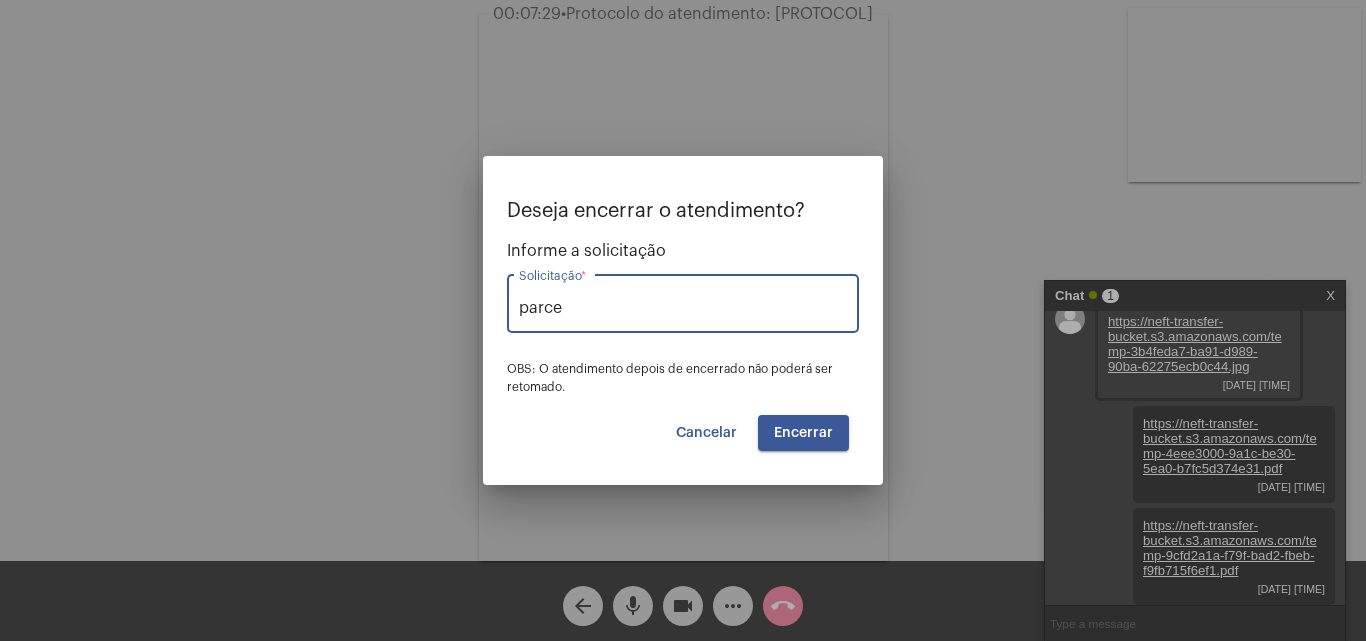 type on "Parcelamento de dívidas" 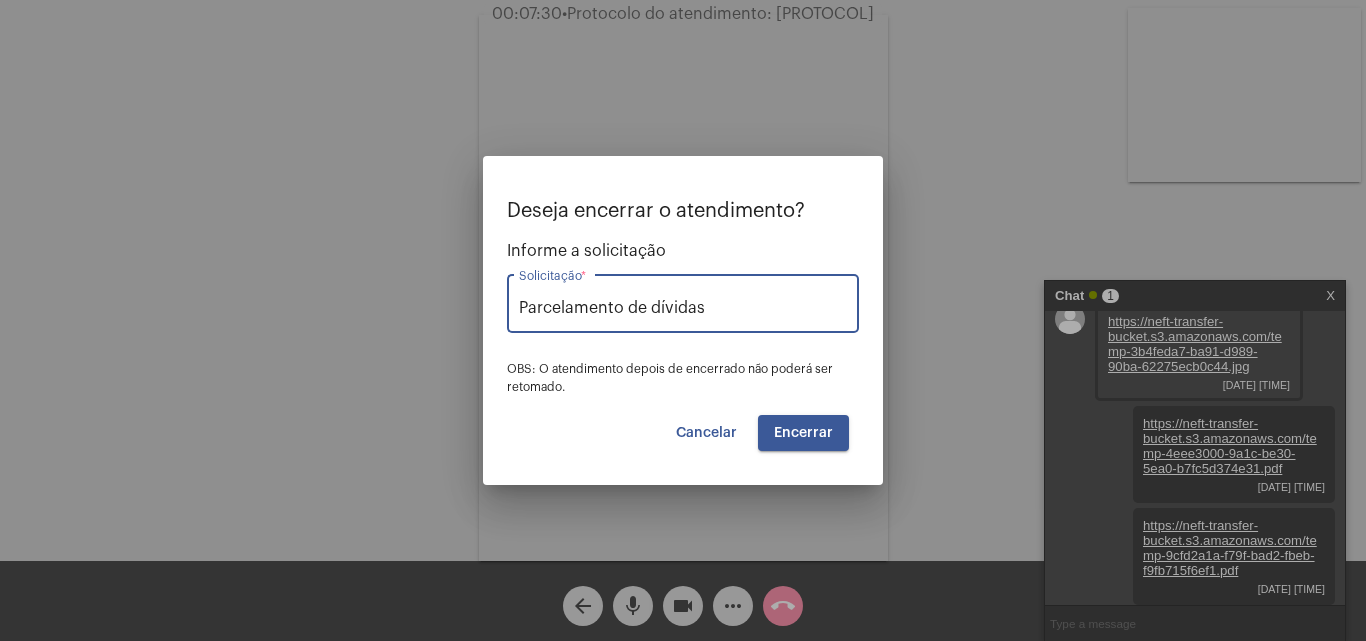 drag, startPoint x: 673, startPoint y: 406, endPoint x: 826, endPoint y: 433, distance: 155.36409 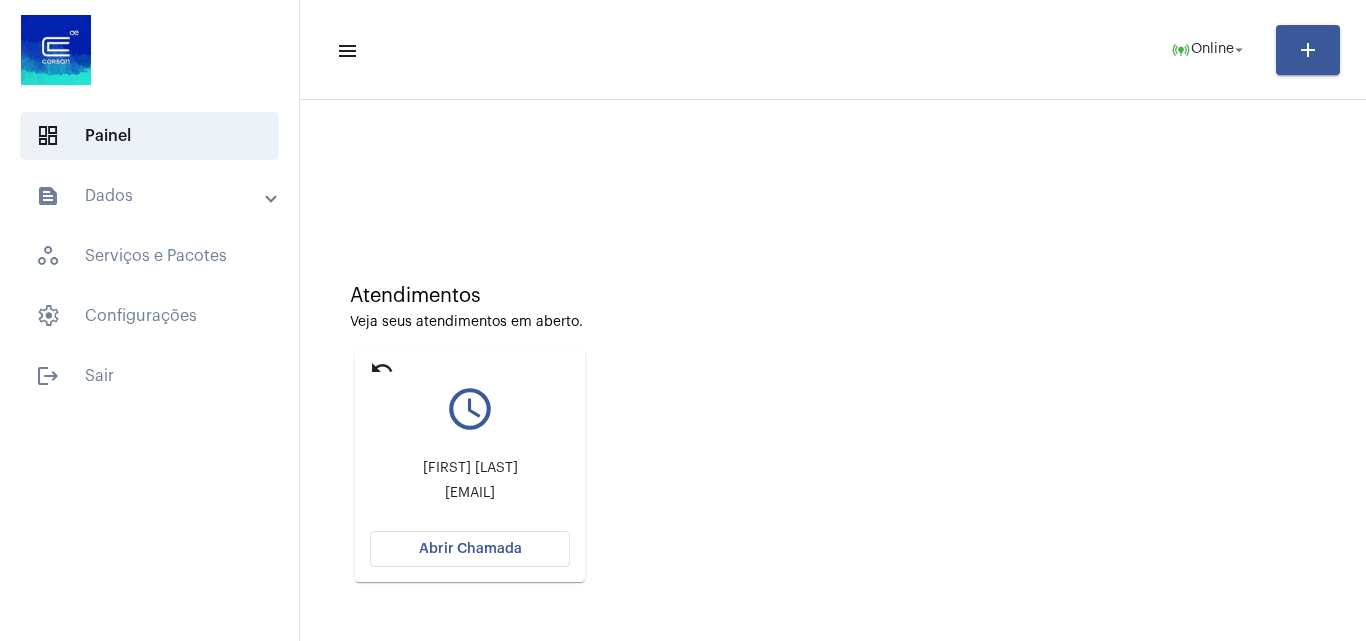 click on "Abrir Chamada" 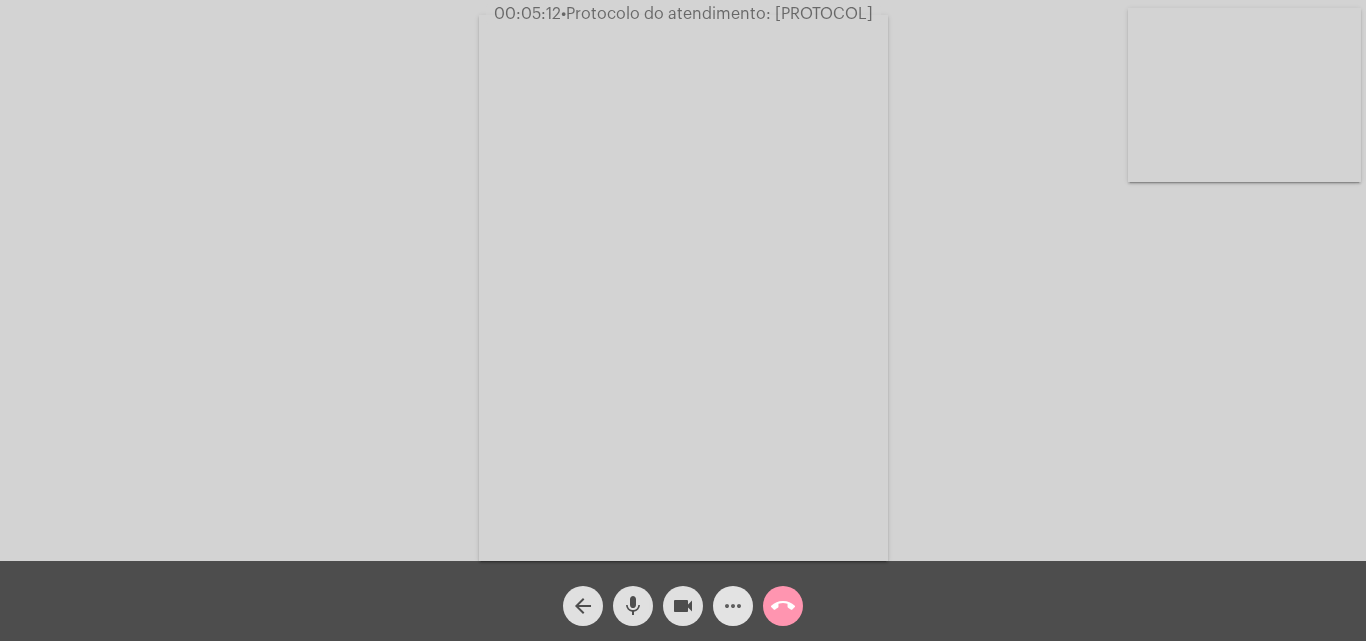 click on "more_horiz" 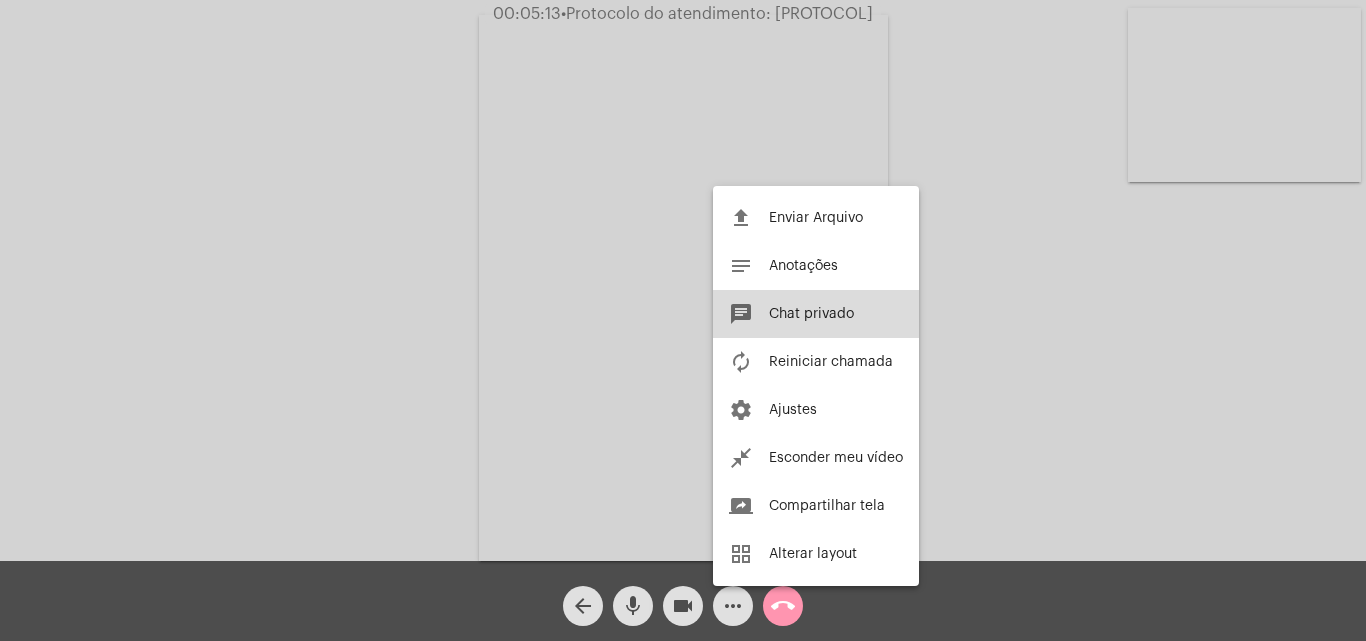 click on "chat Chat privado" at bounding box center [816, 314] 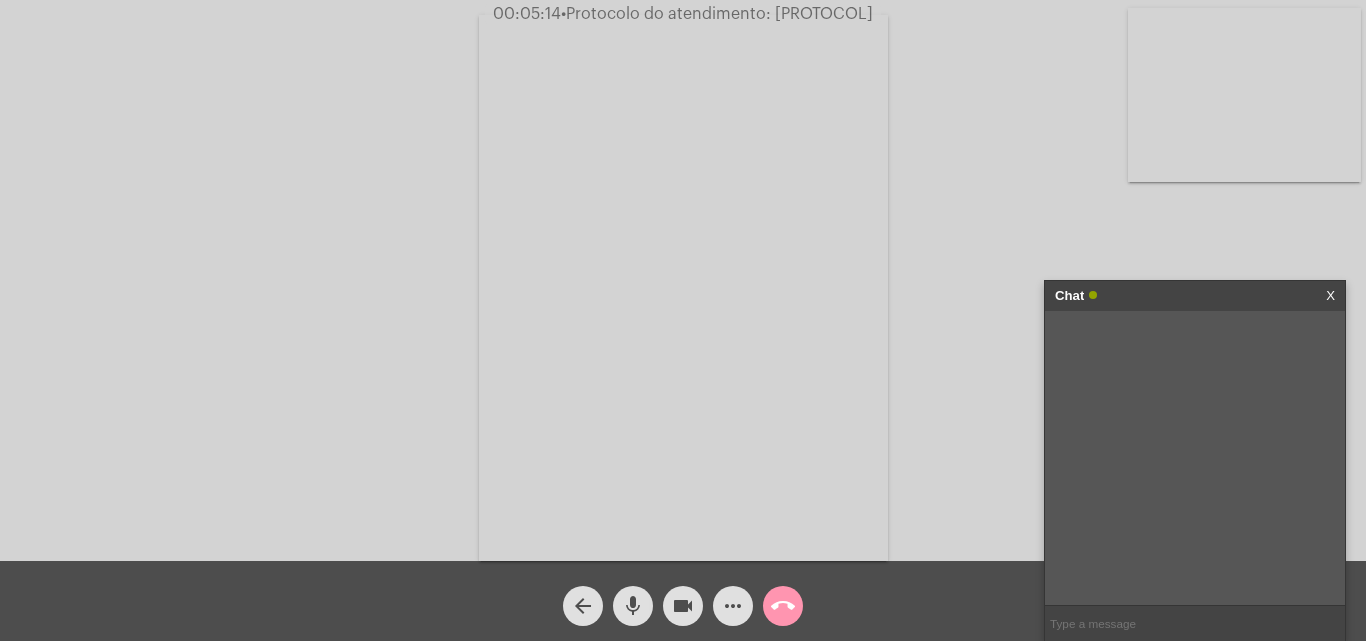 click at bounding box center [1195, 623] 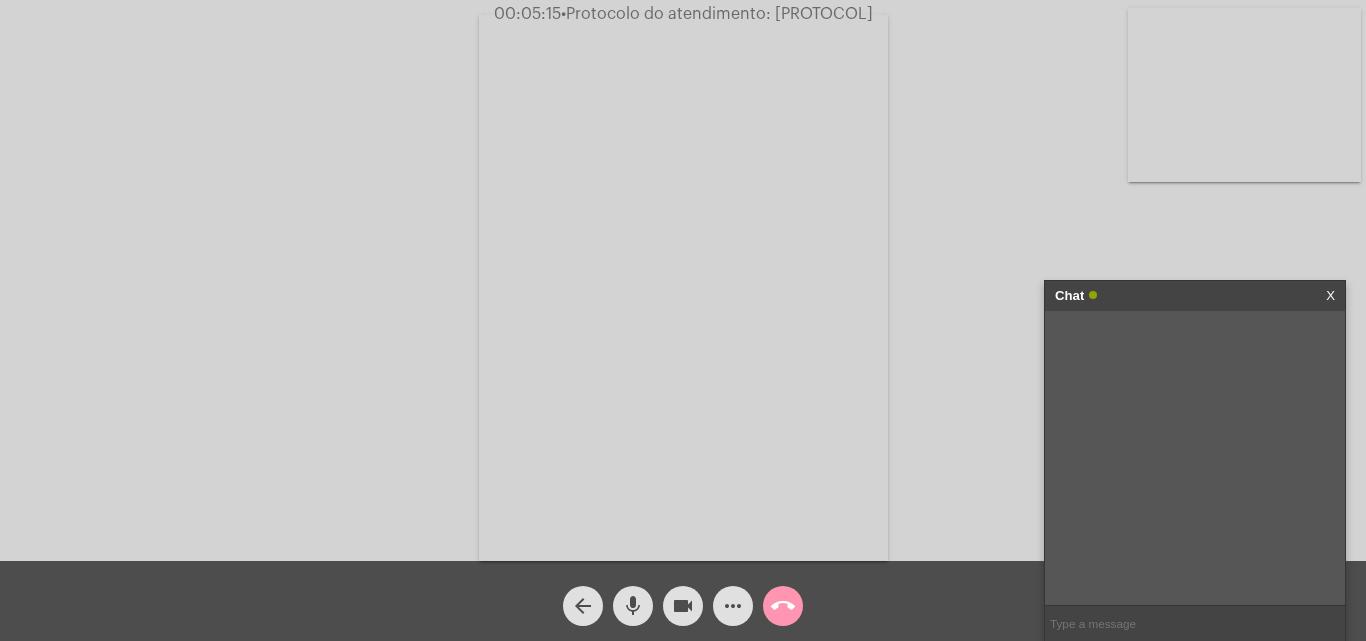 paste on "[STREET] nº [NUMBER] - [NEIGHBORHOOD] - [CITY] Cep: [POSTAL_CODE]" 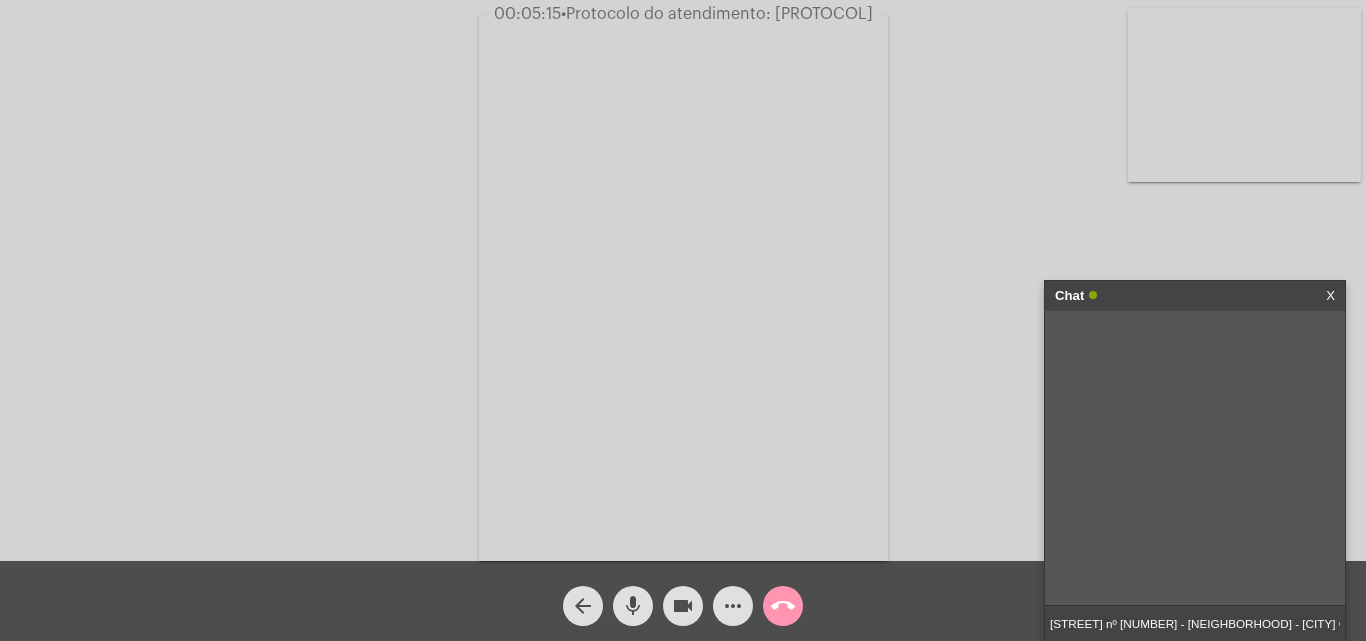 scroll, scrollTop: 0, scrollLeft: 101, axis: horizontal 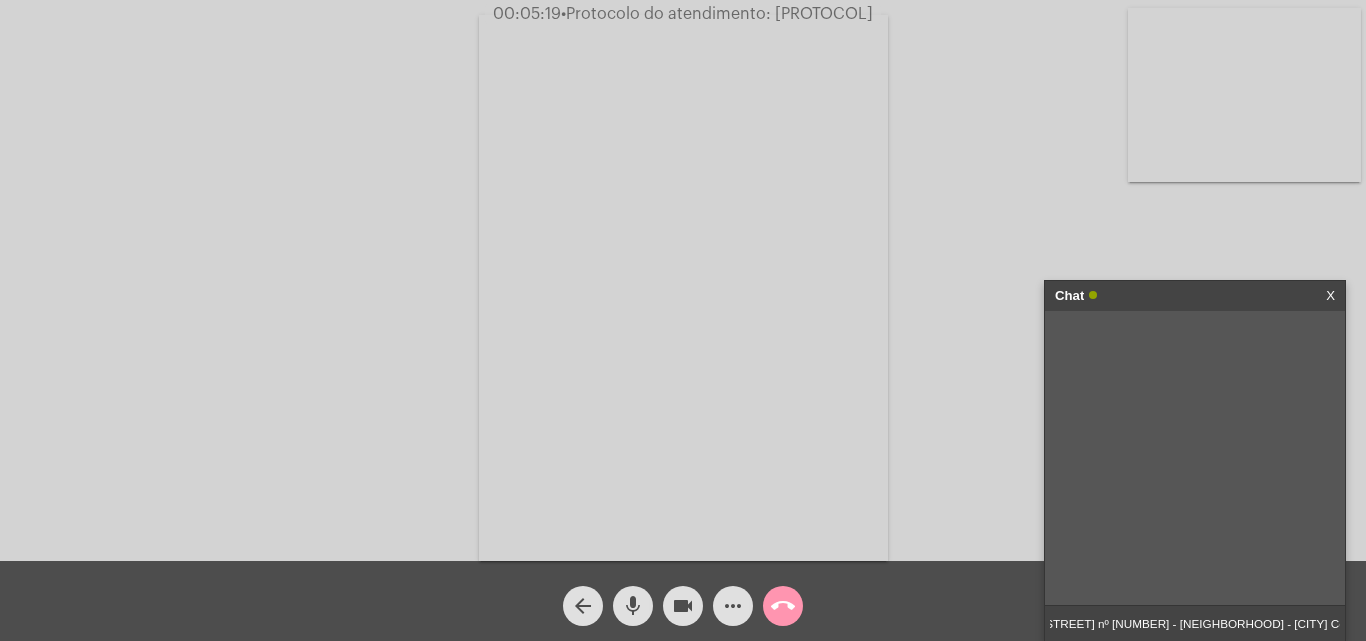 drag, startPoint x: 1348, startPoint y: 621, endPoint x: 1149, endPoint y: 636, distance: 199.56453 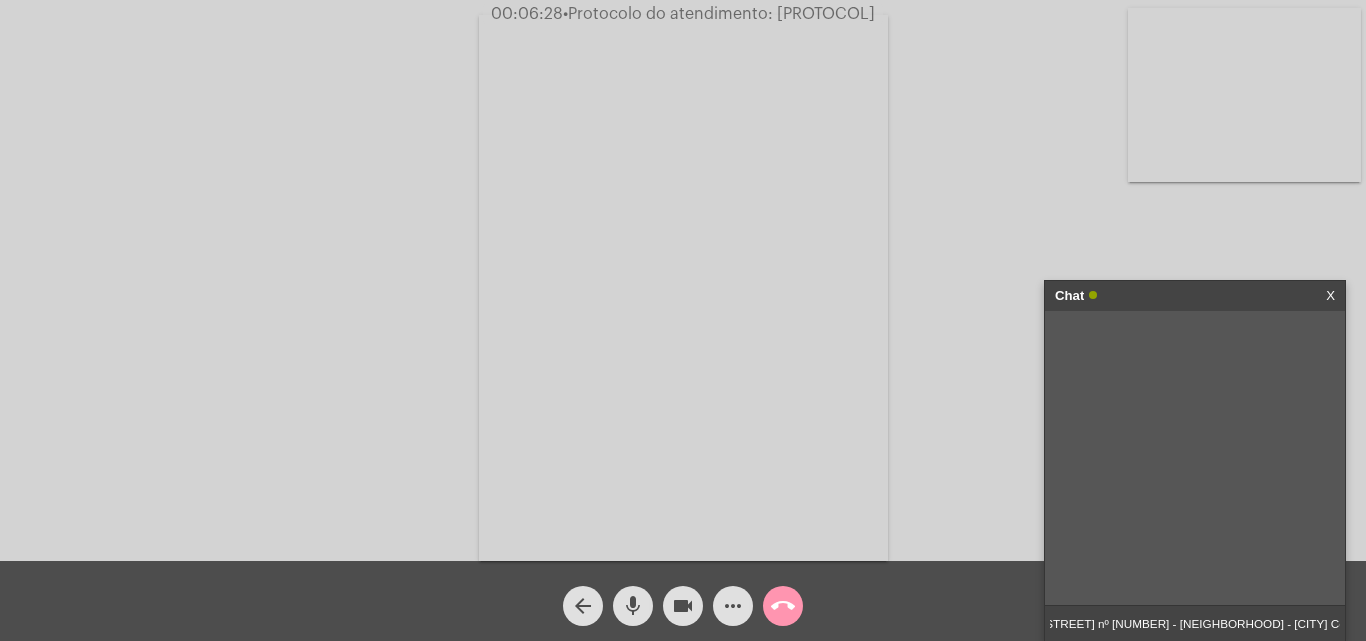 click on "more_horiz" 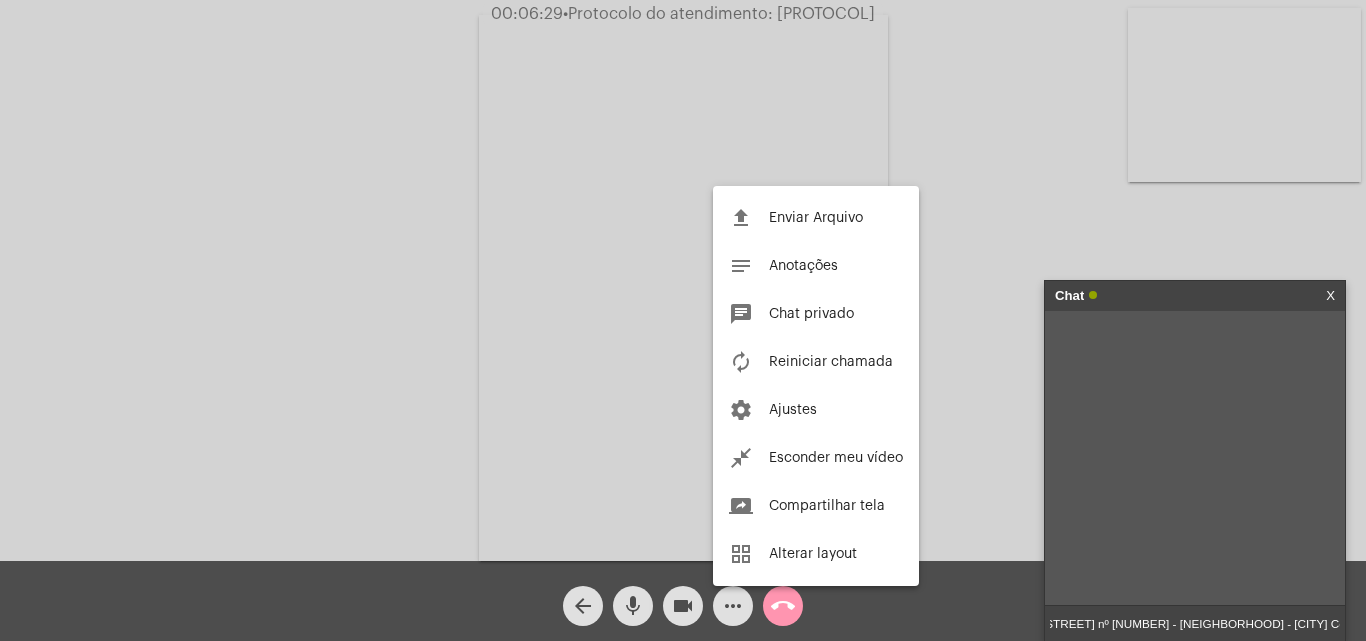 click on "Enviar Arquivo" at bounding box center [816, 218] 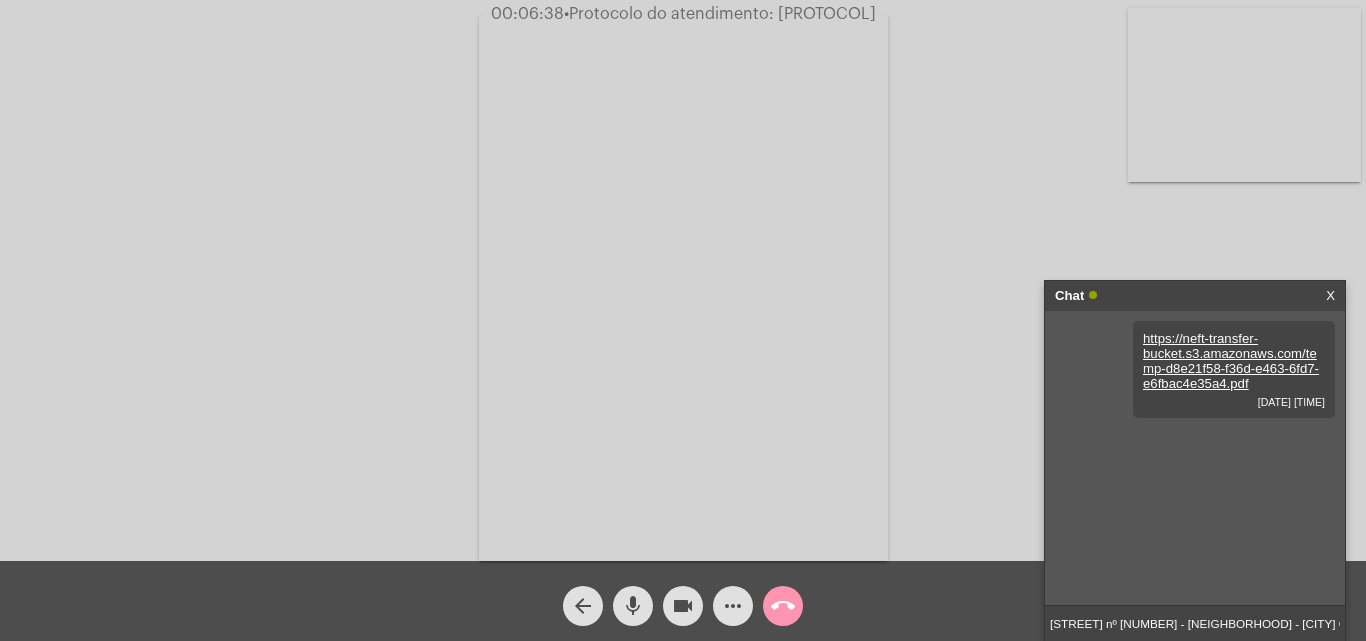 scroll, scrollTop: 0, scrollLeft: 102, axis: horizontal 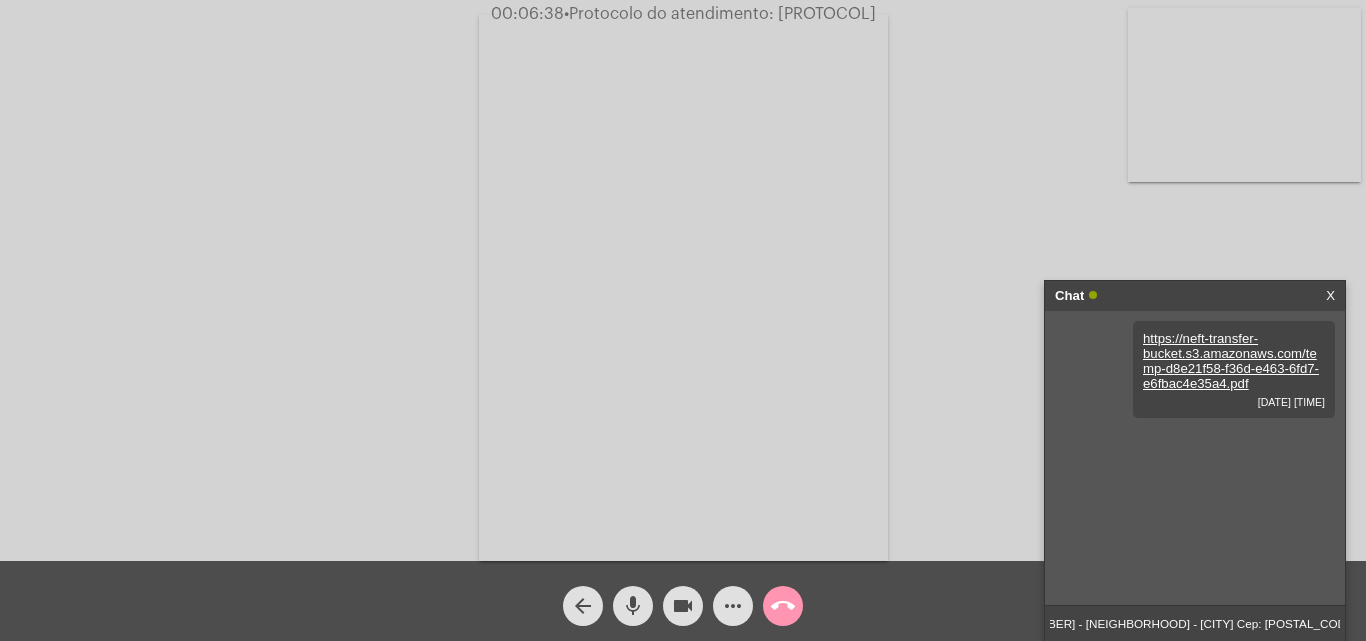 drag, startPoint x: 1050, startPoint y: 622, endPoint x: 1365, endPoint y: 601, distance: 315.69922 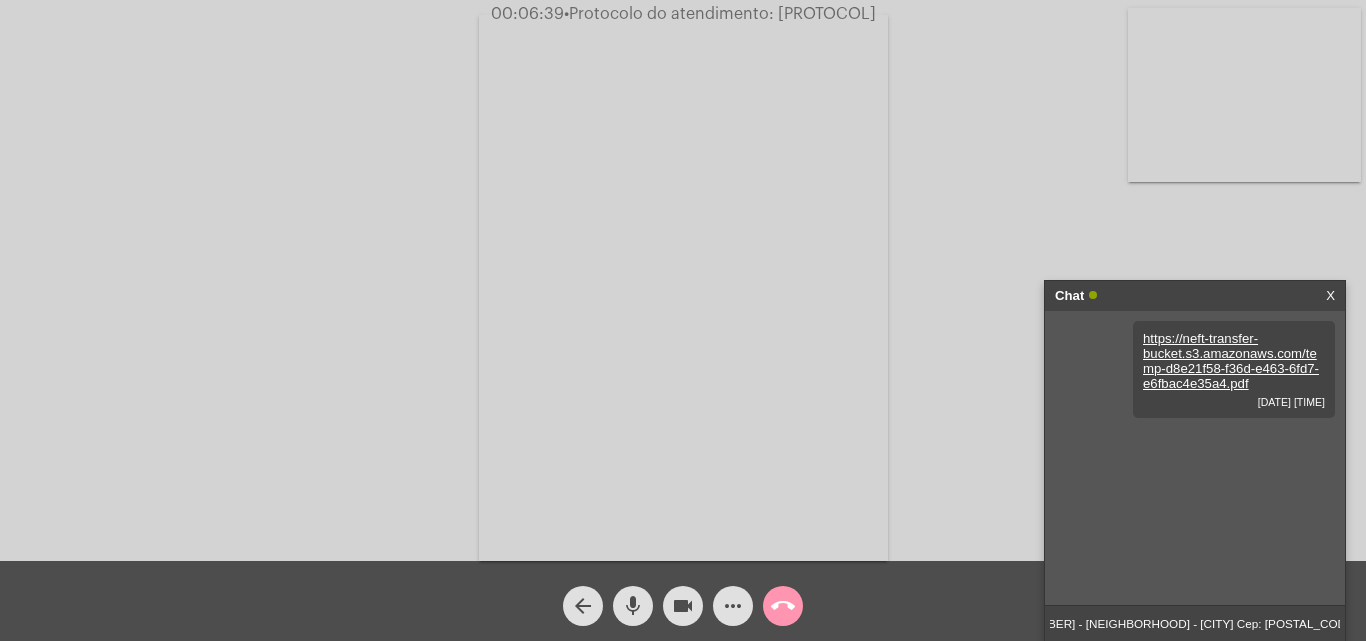 type on "T" 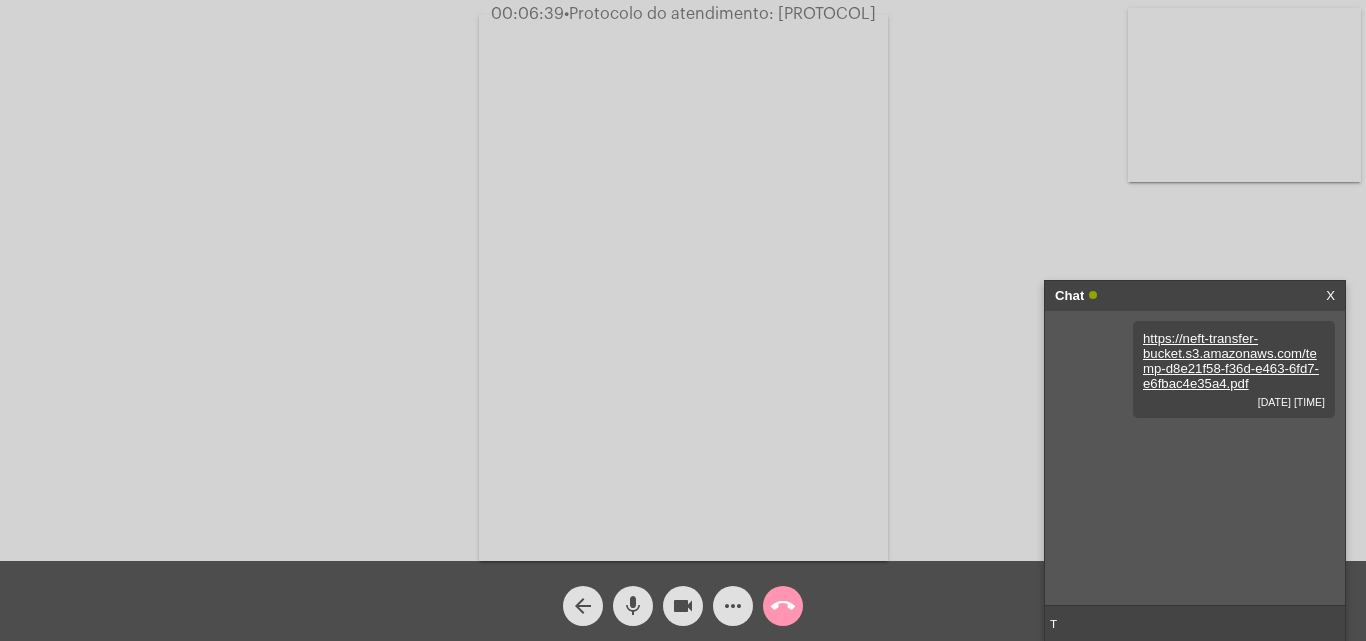 scroll, scrollTop: 0, scrollLeft: 0, axis: both 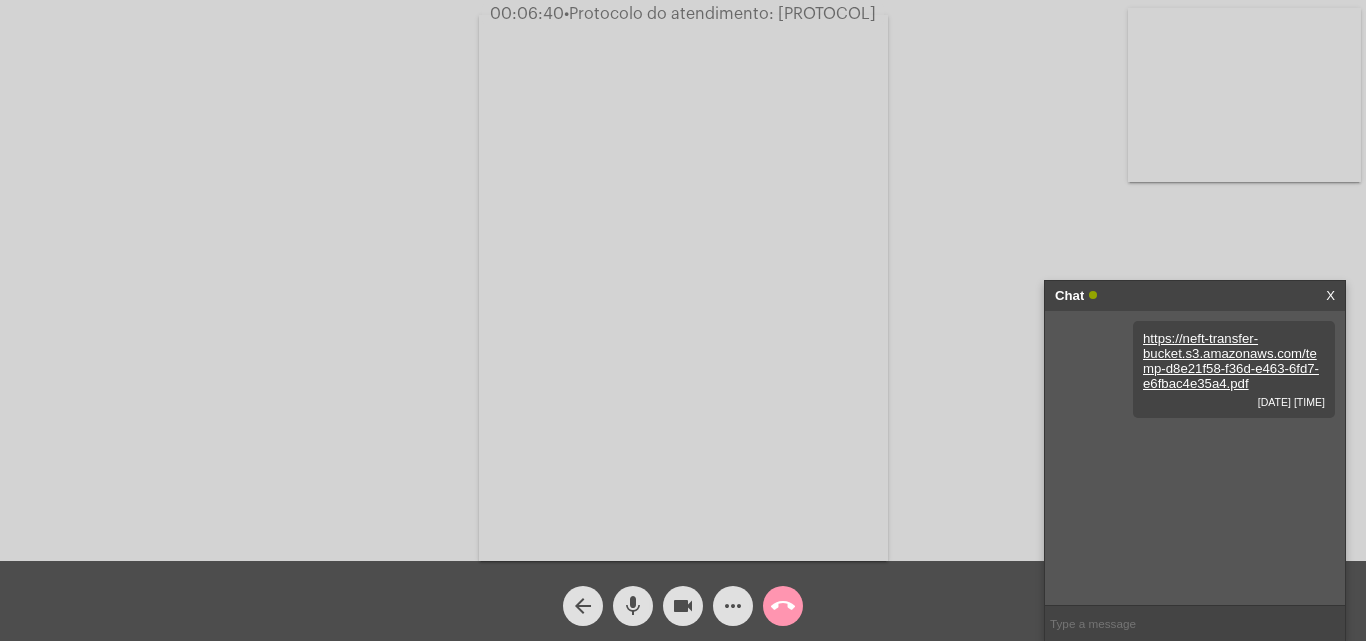 type 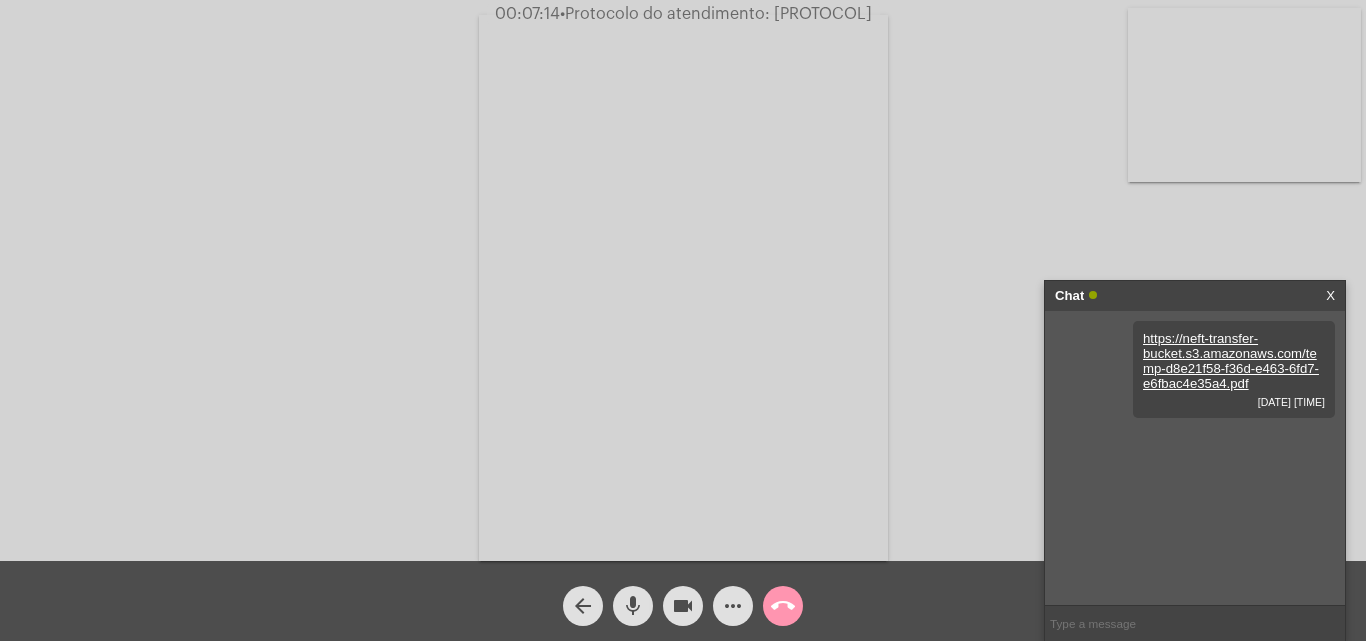 click on "• Protocolo do atendimento: [PROTOCOL]" 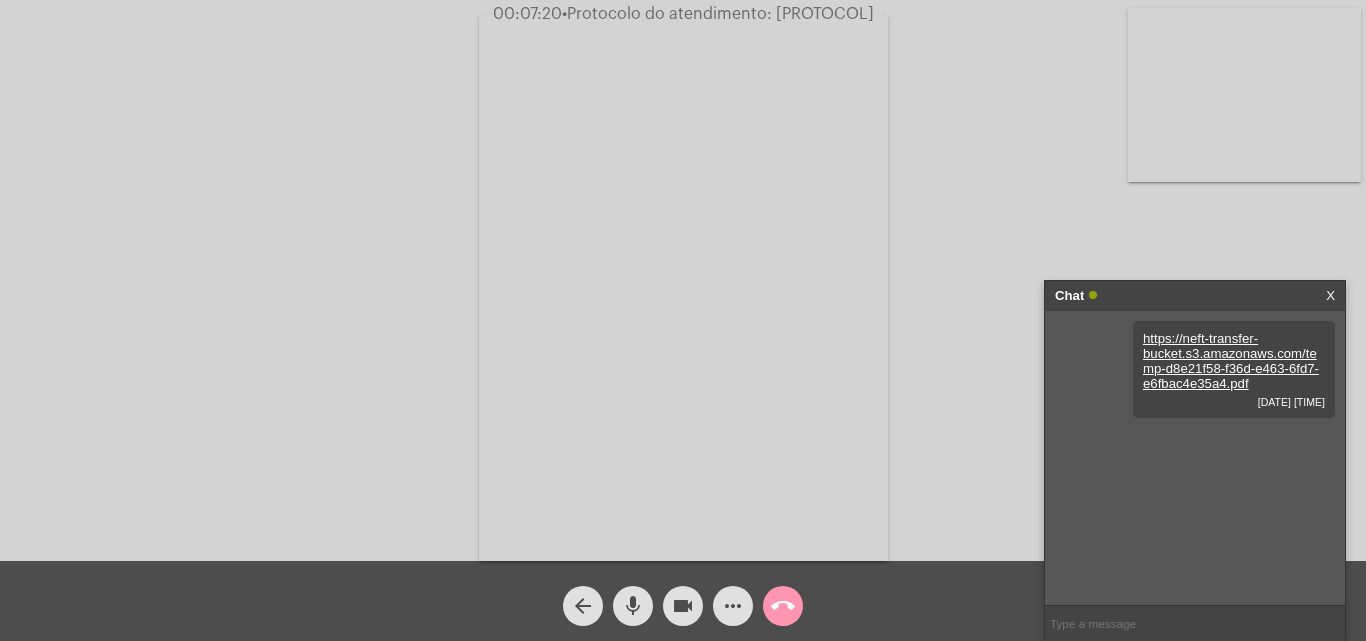 click on "call_end" 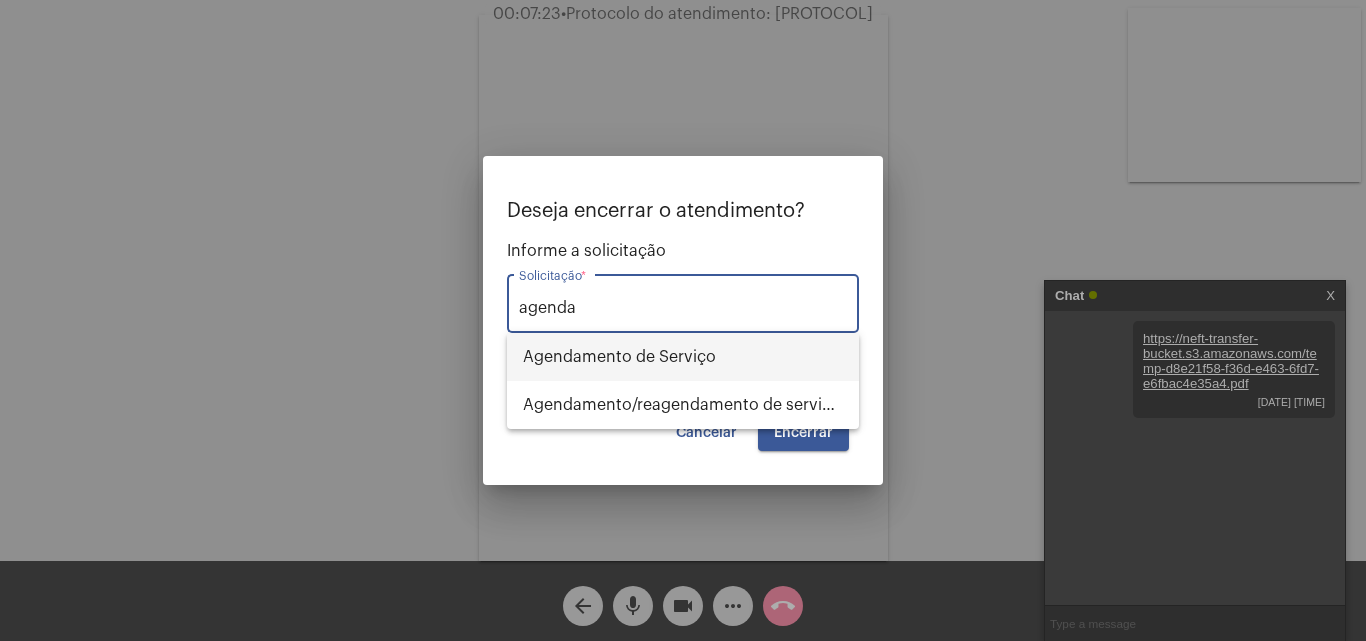 click on "Agendamento de Serviço" at bounding box center (683, 357) 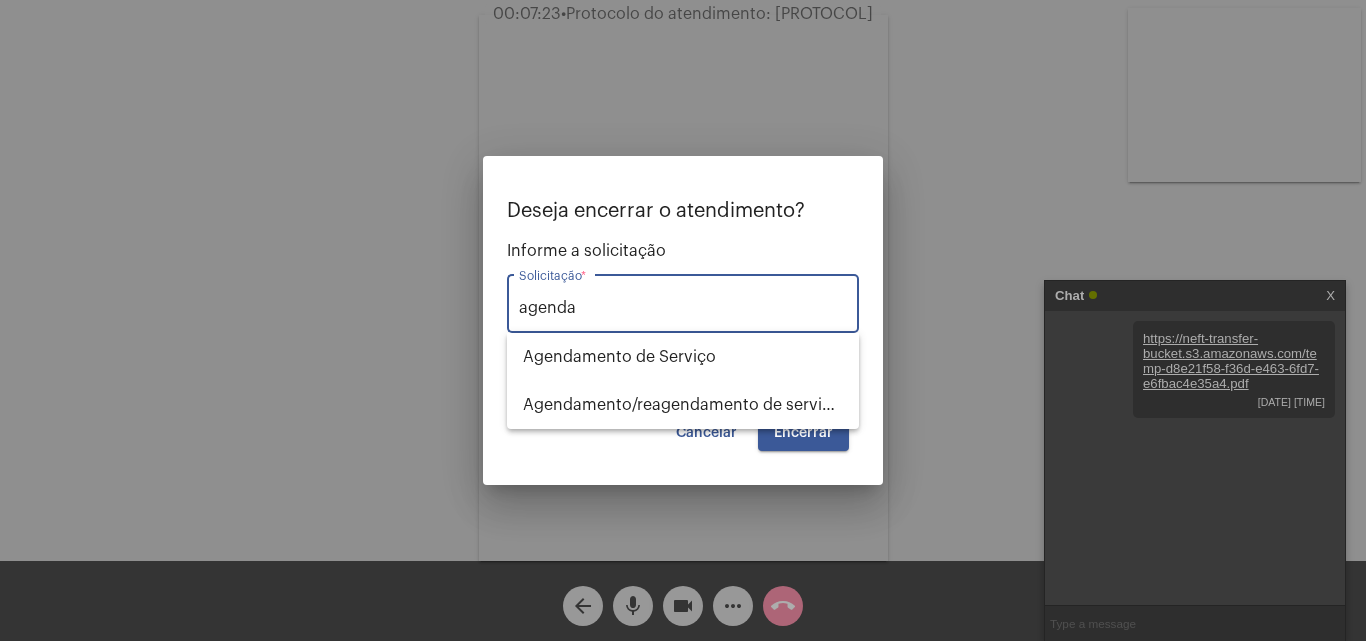 type on "Agendamento de Serviço" 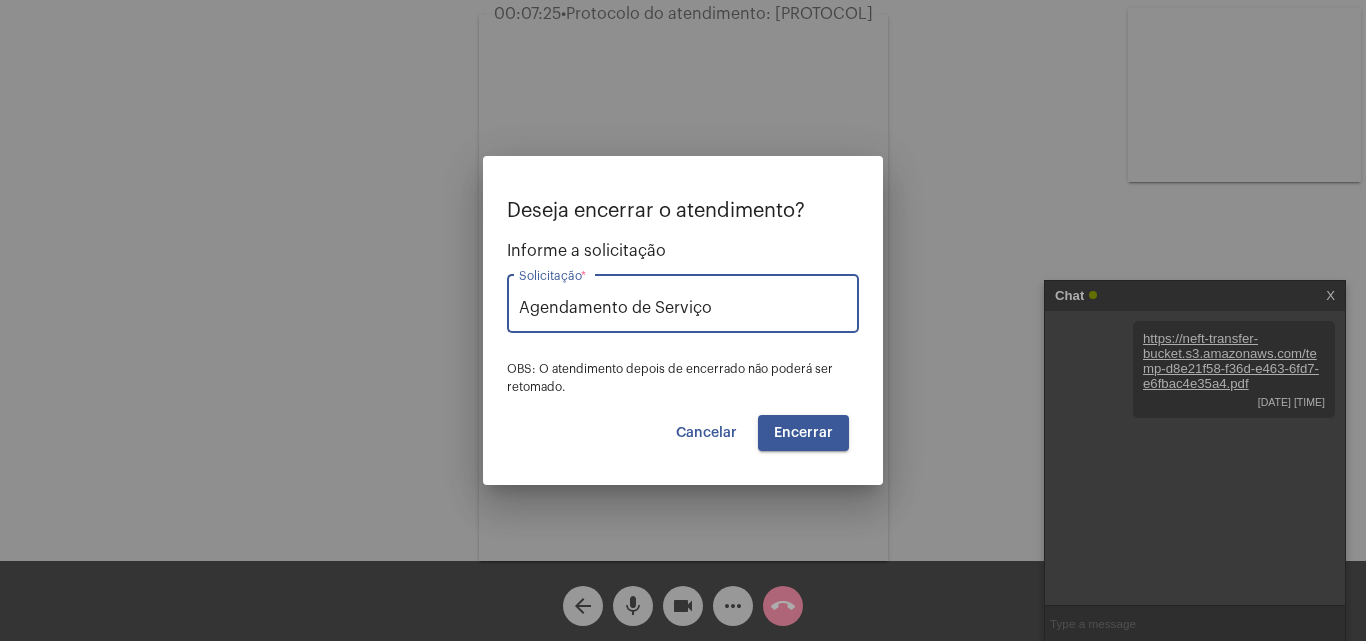 click on "Encerrar" at bounding box center (803, 433) 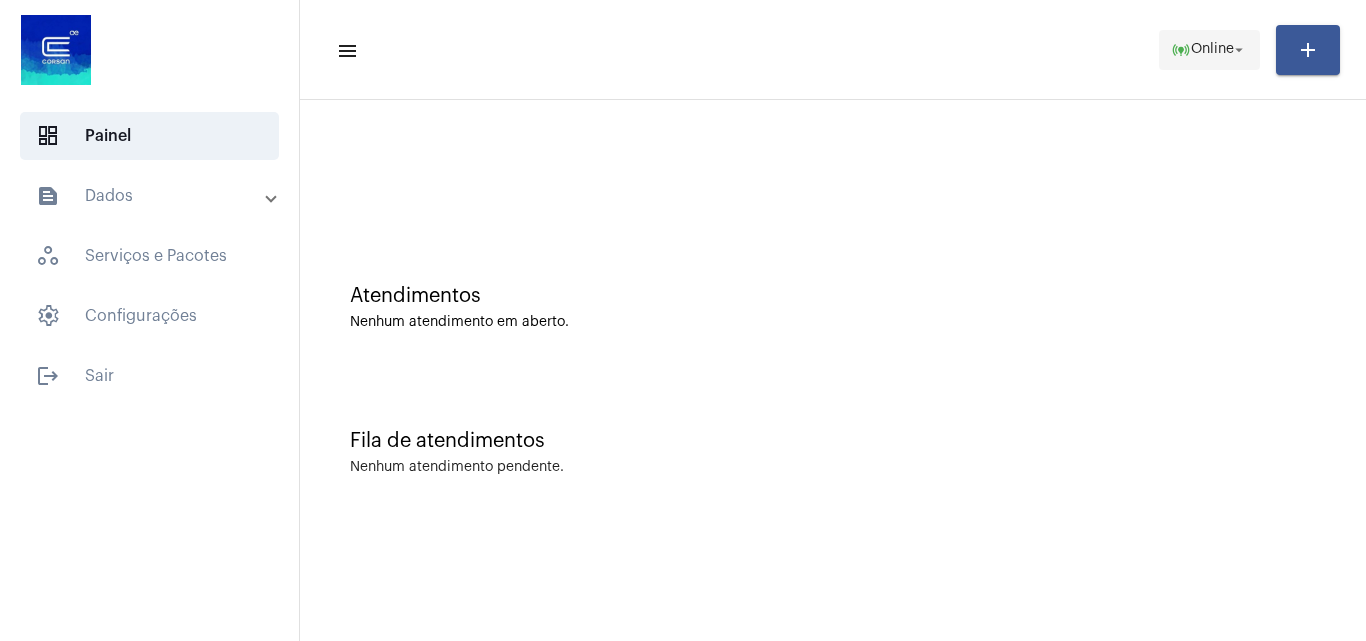 click on "online_prediction  Online arrow_drop_down" 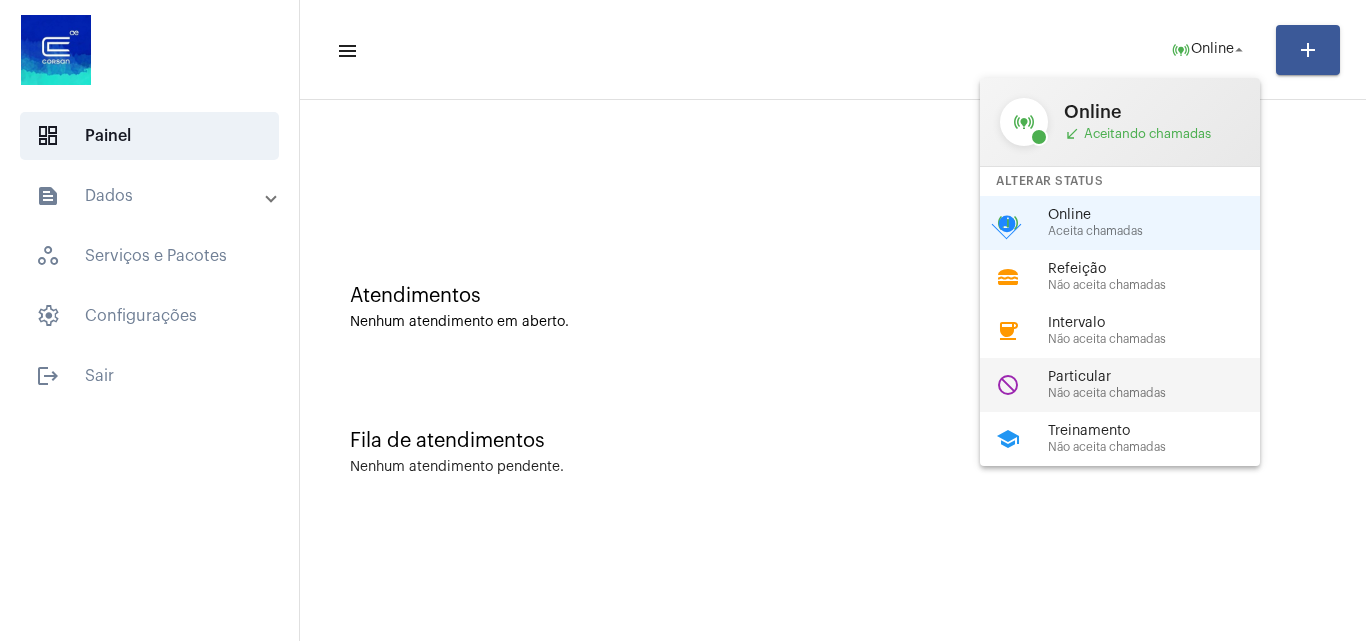 click on "Particular" at bounding box center (1162, 377) 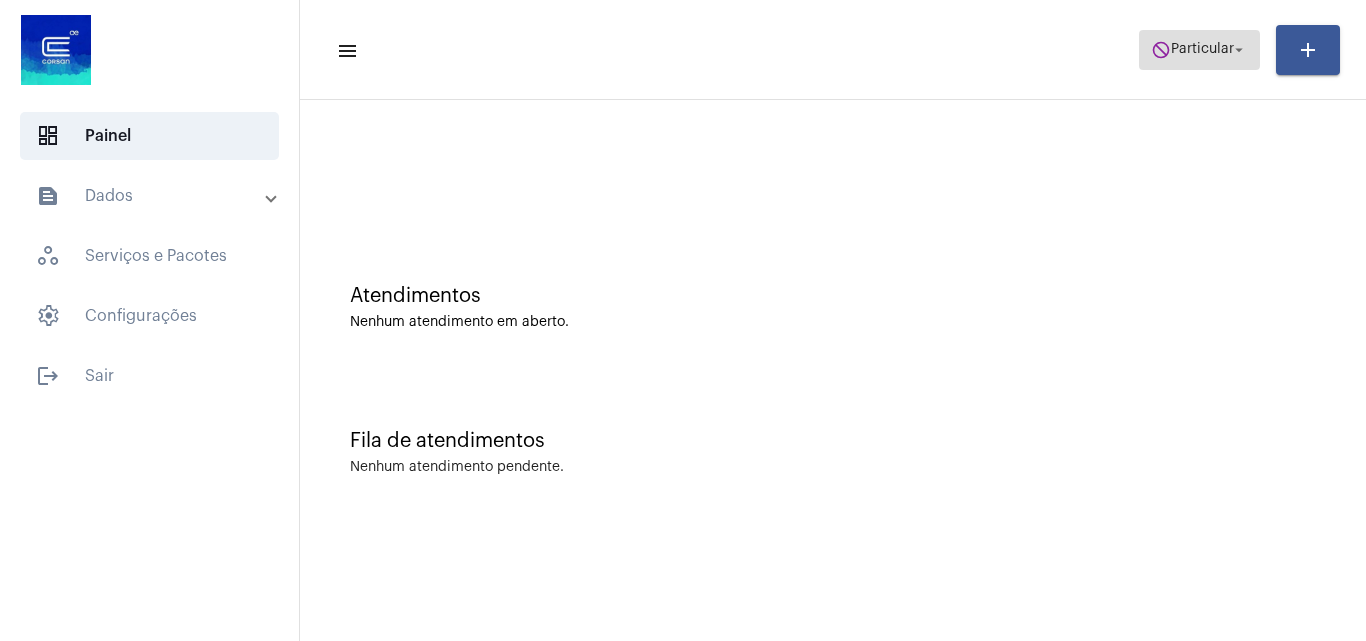 click on "Particular" 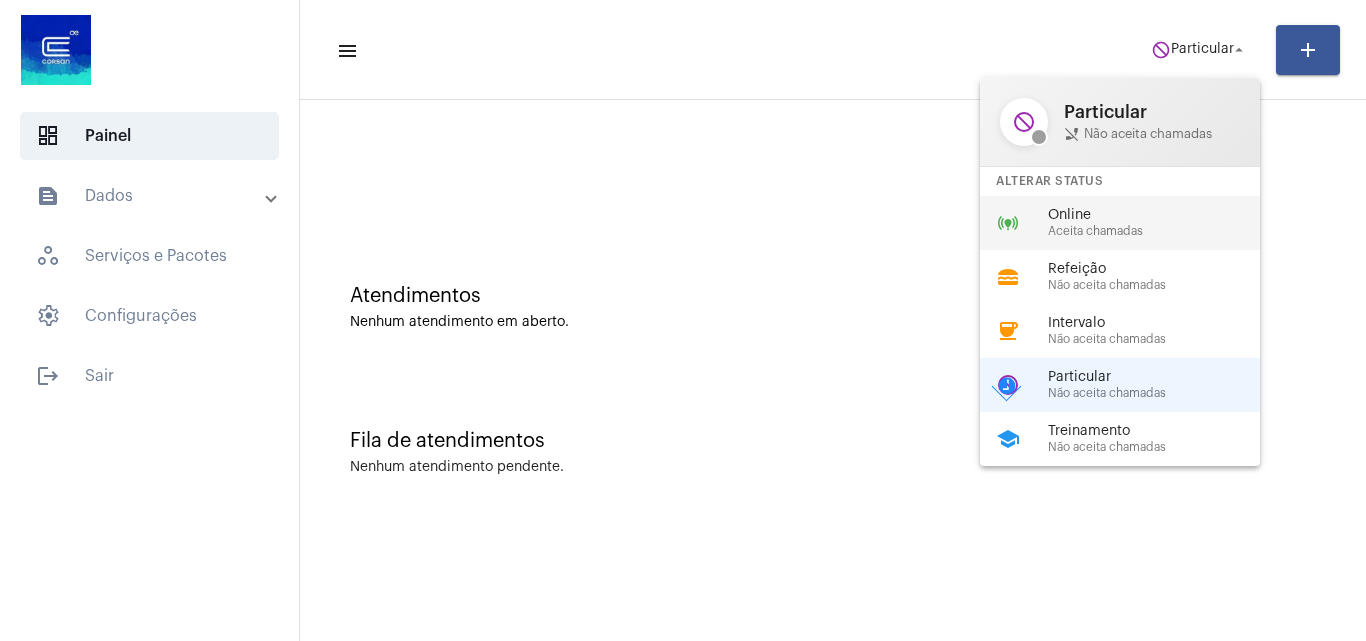click on "Aceita chamadas" at bounding box center (1162, 231) 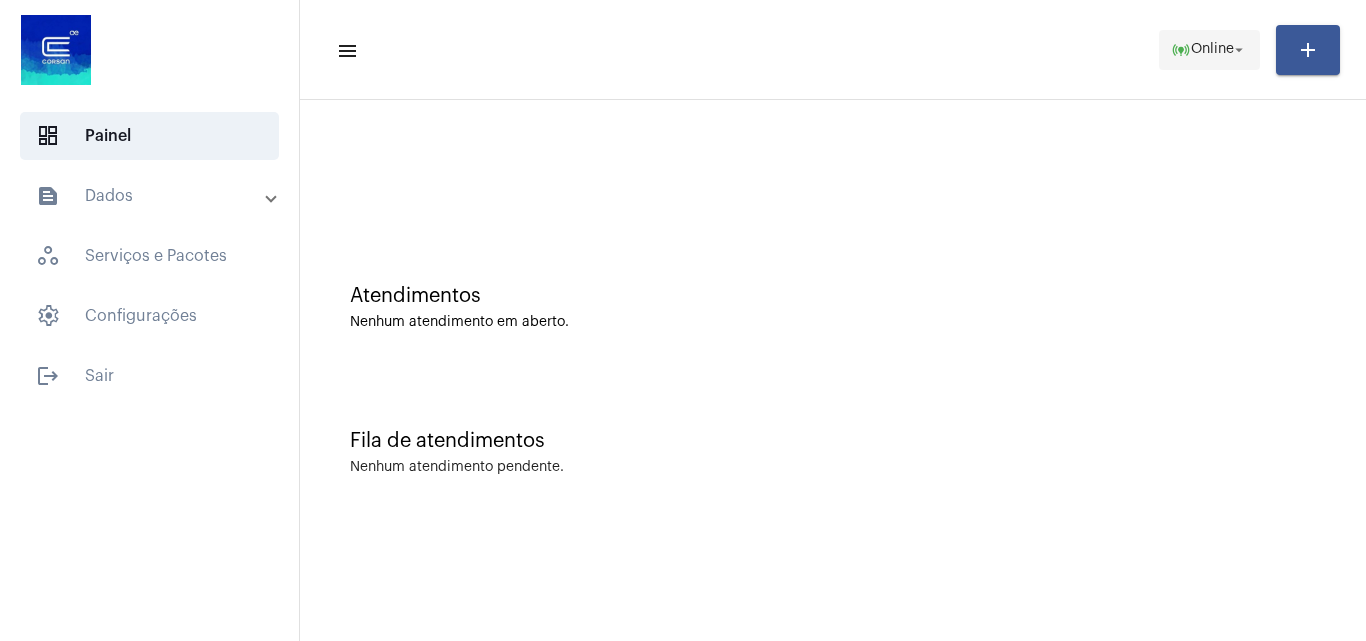 click on "arrow_drop_down" 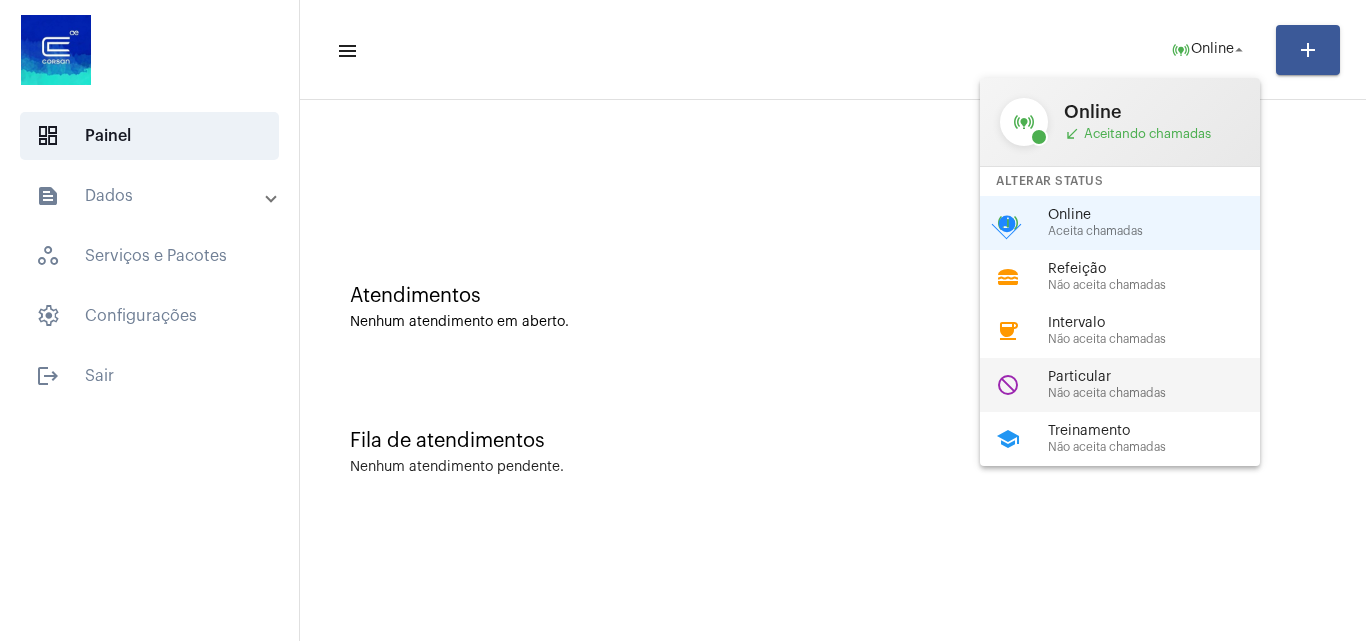 click on "Não aceita chamadas" at bounding box center [1162, 393] 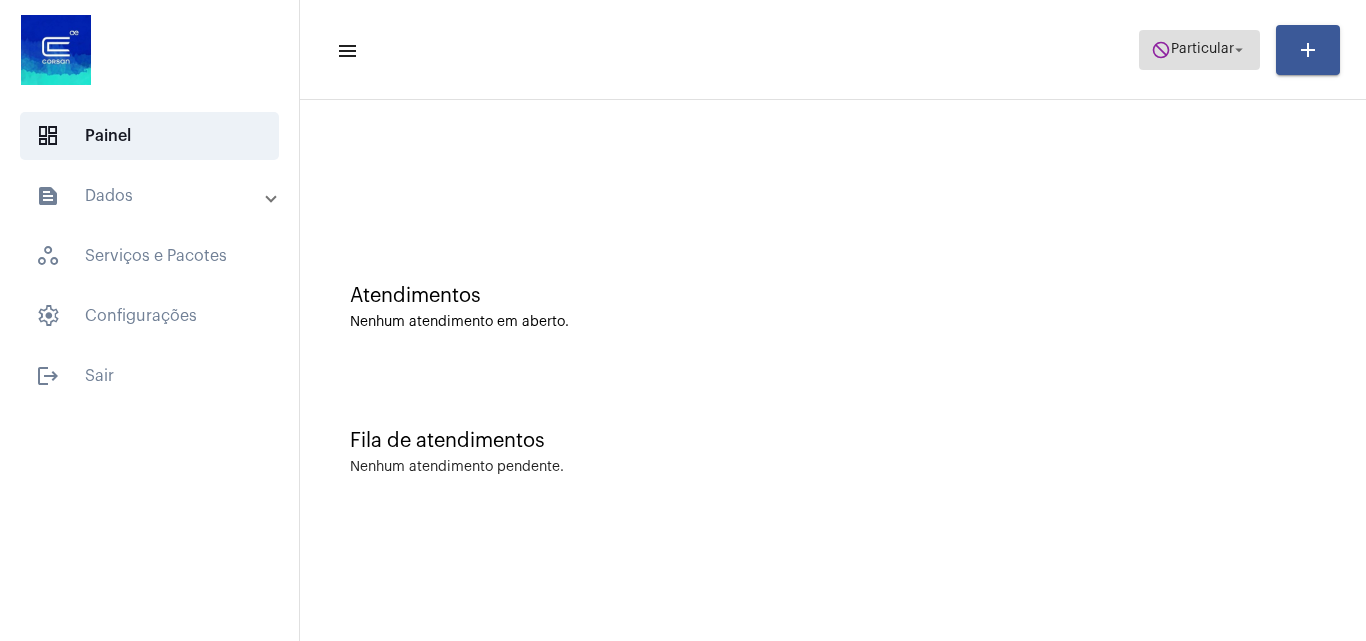 click on "Particular" 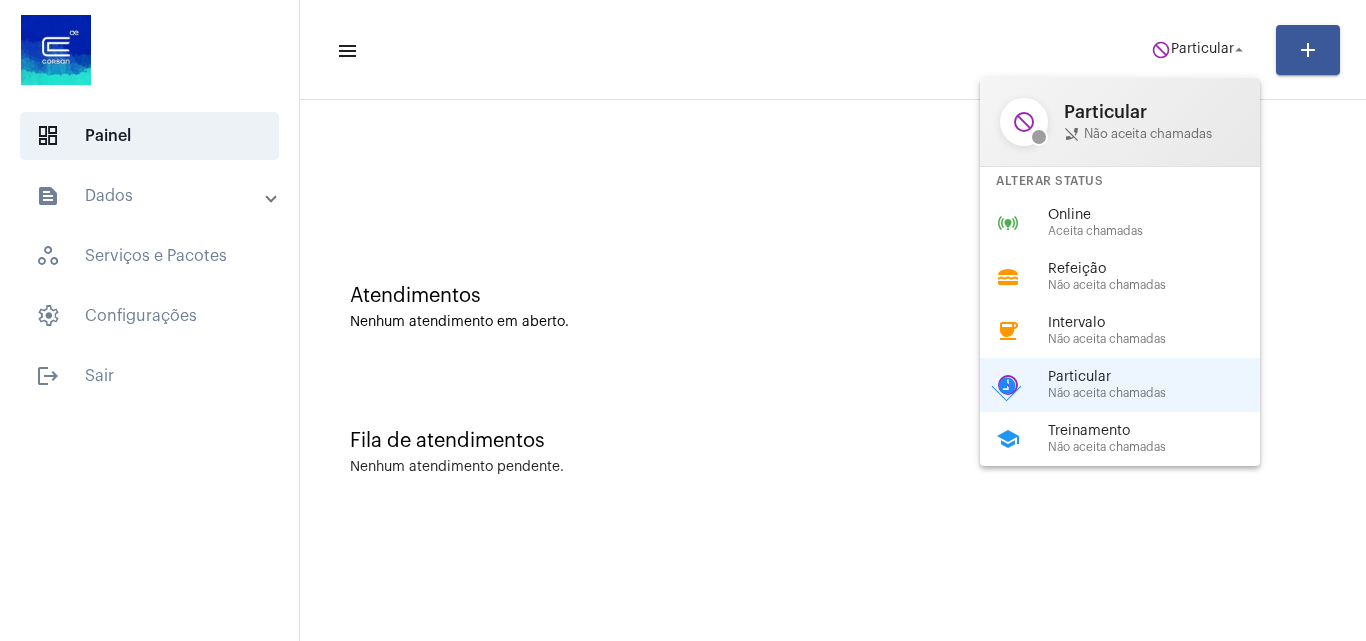 click at bounding box center (683, 320) 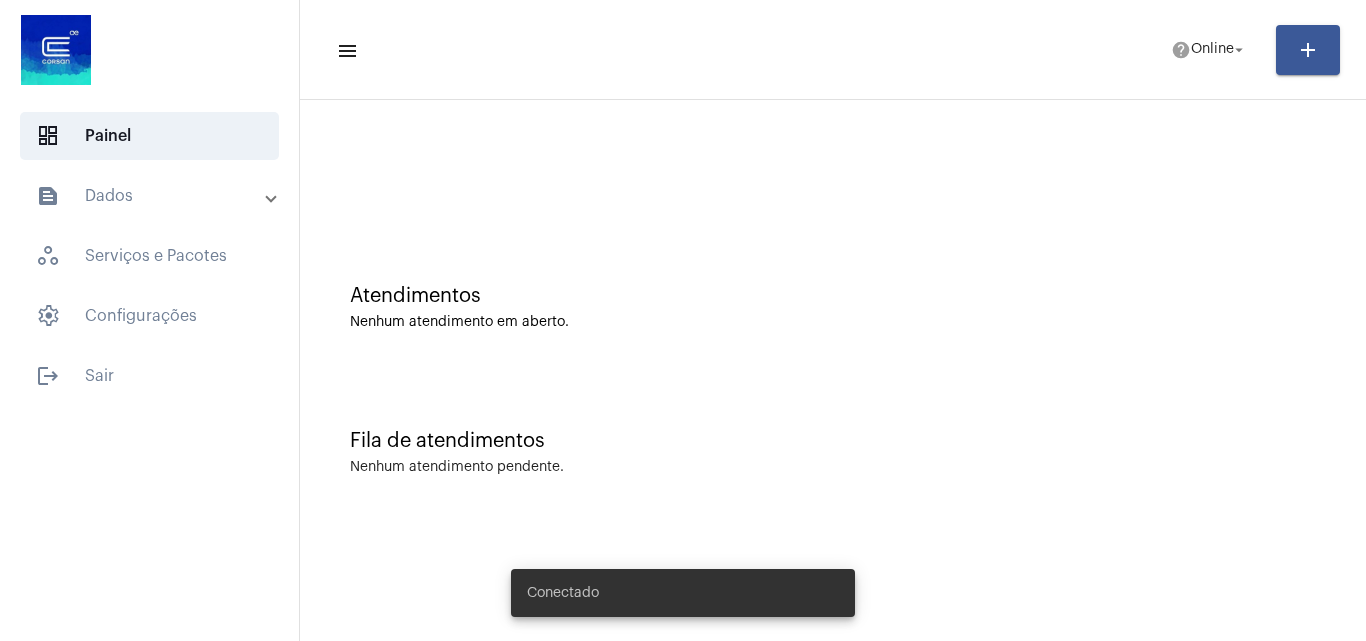 scroll, scrollTop: 0, scrollLeft: 0, axis: both 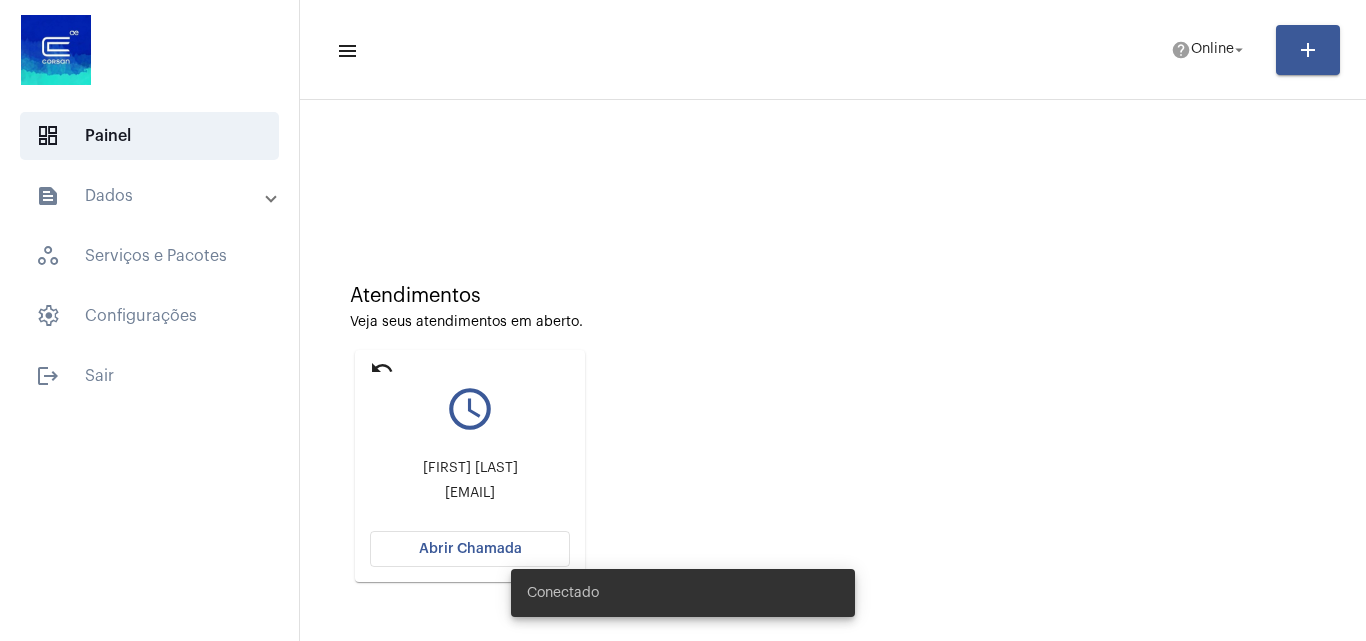 drag, startPoint x: 471, startPoint y: 458, endPoint x: 571, endPoint y: 466, distance: 100.31949 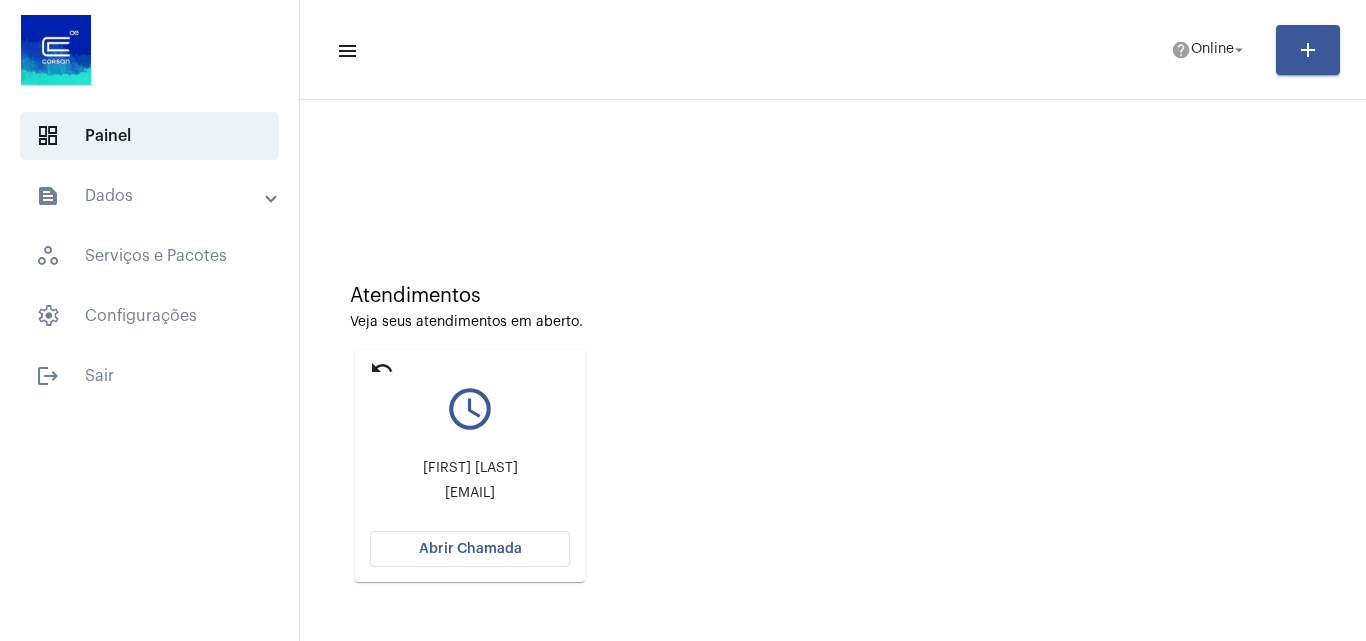 click on "Atendimentos Veja seus atendimentos em aberto. undo query_builder [FIRST] [LAST] [EMAIL] Abrir Chamada" 